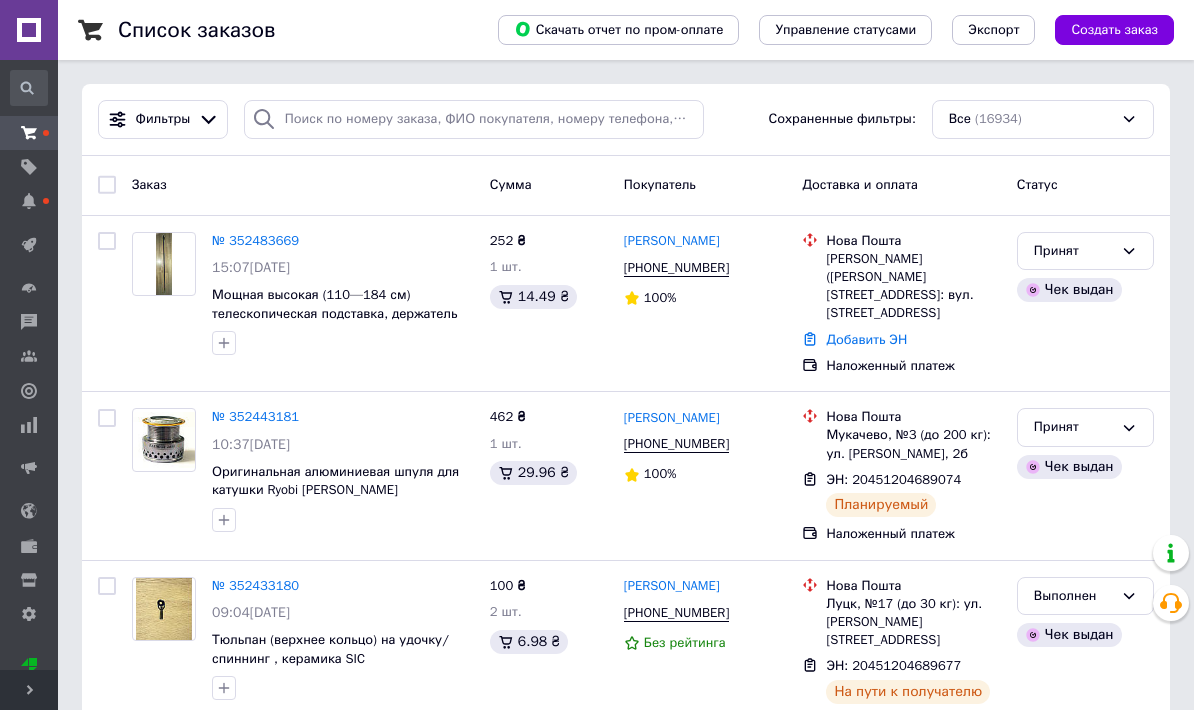 scroll, scrollTop: 0, scrollLeft: 0, axis: both 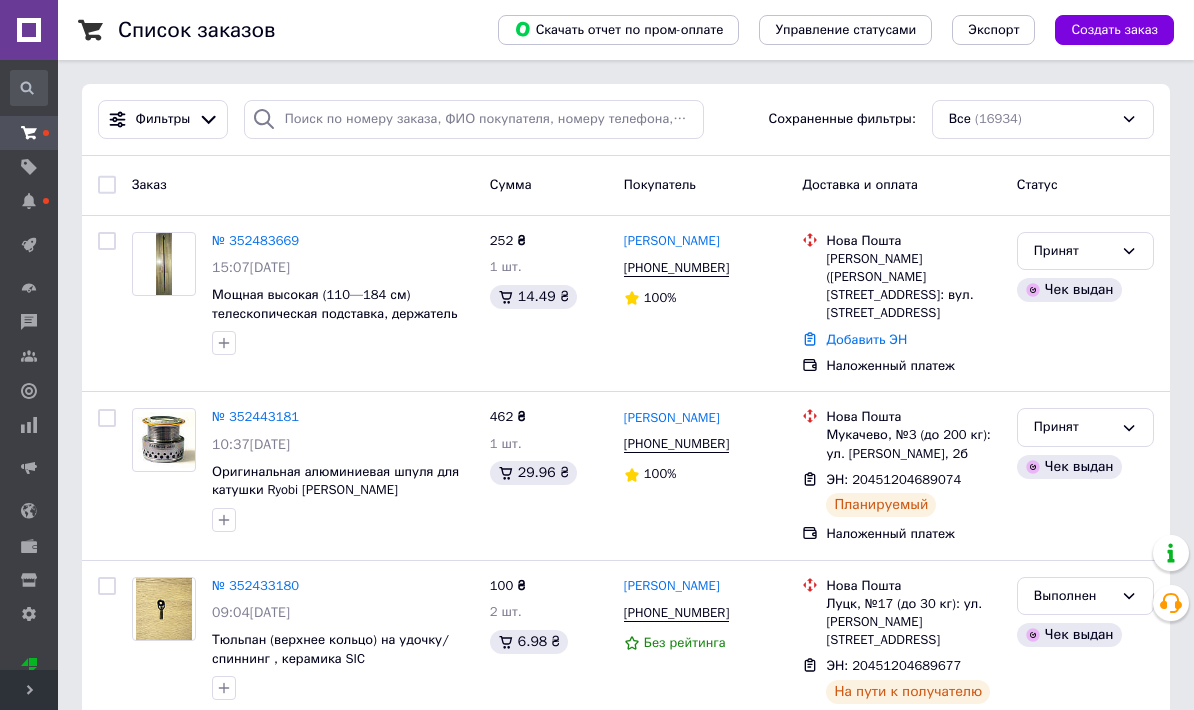 click on "№ 352483669" at bounding box center [255, 240] 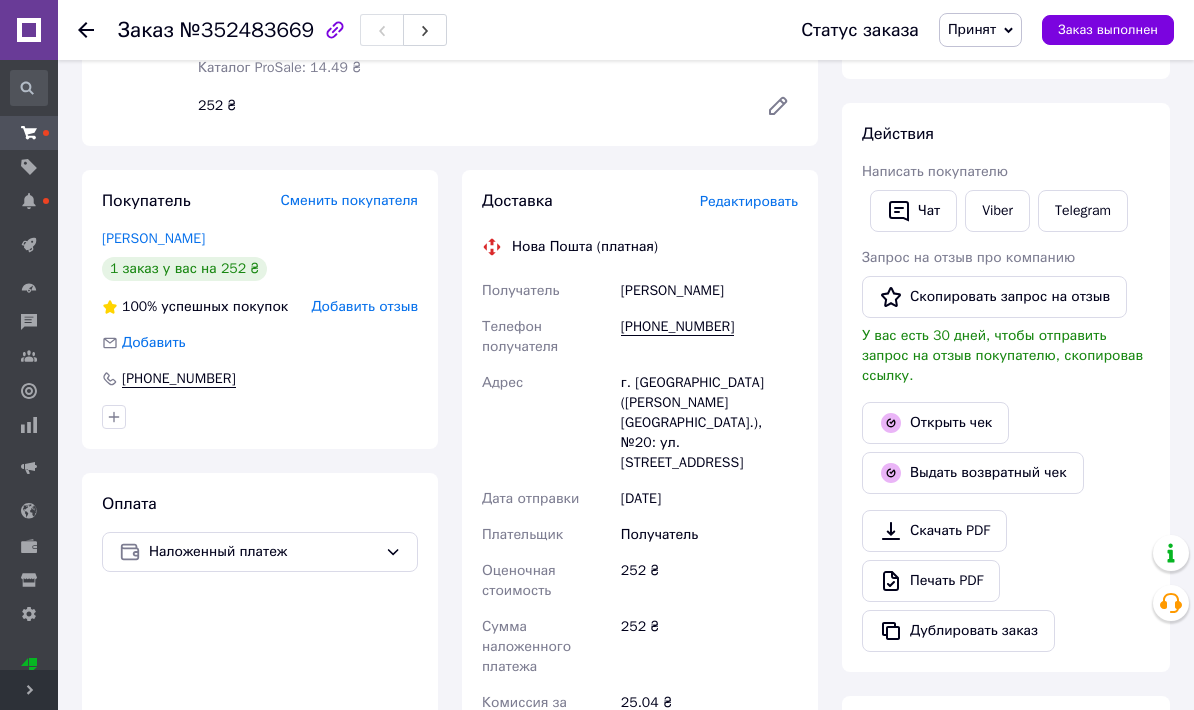 scroll, scrollTop: 275, scrollLeft: 0, axis: vertical 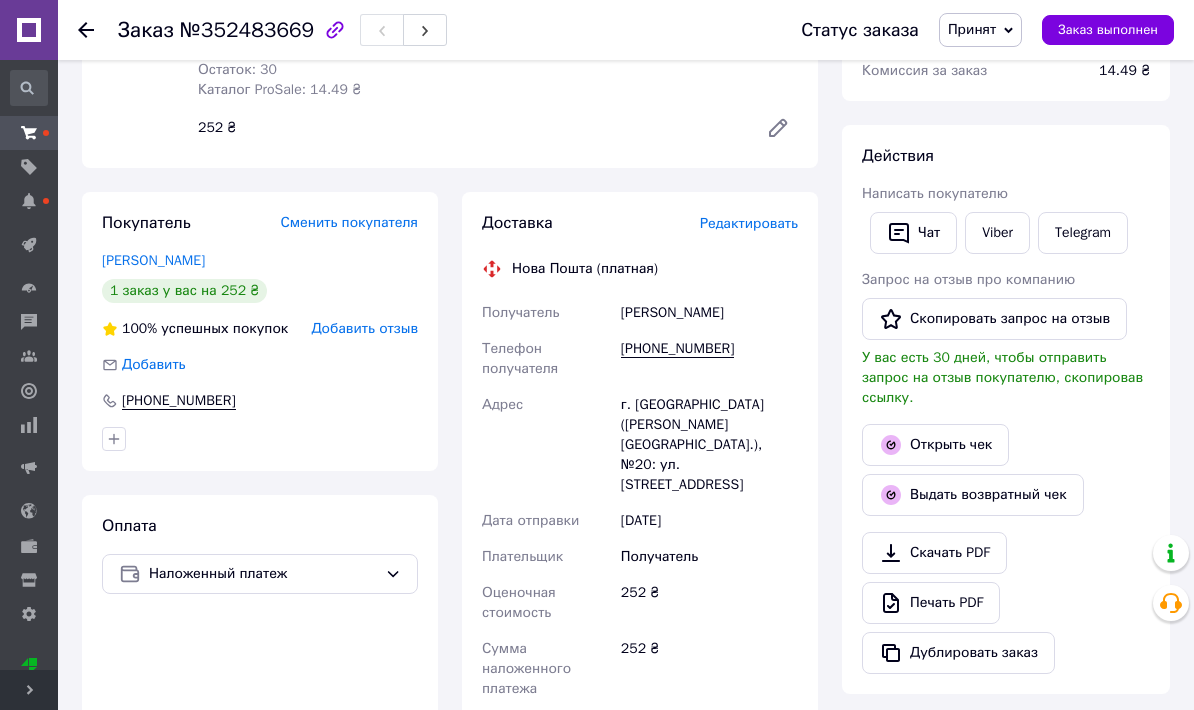 click on "Редактировать" at bounding box center (749, 223) 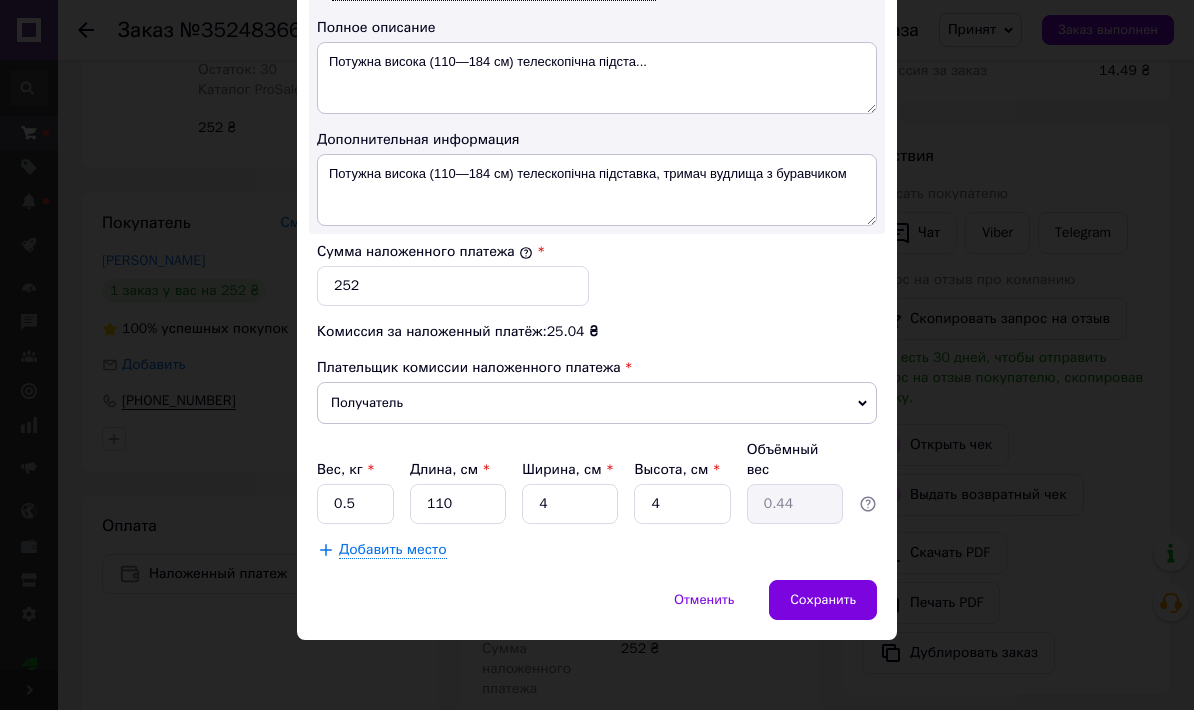 scroll, scrollTop: 1059, scrollLeft: 0, axis: vertical 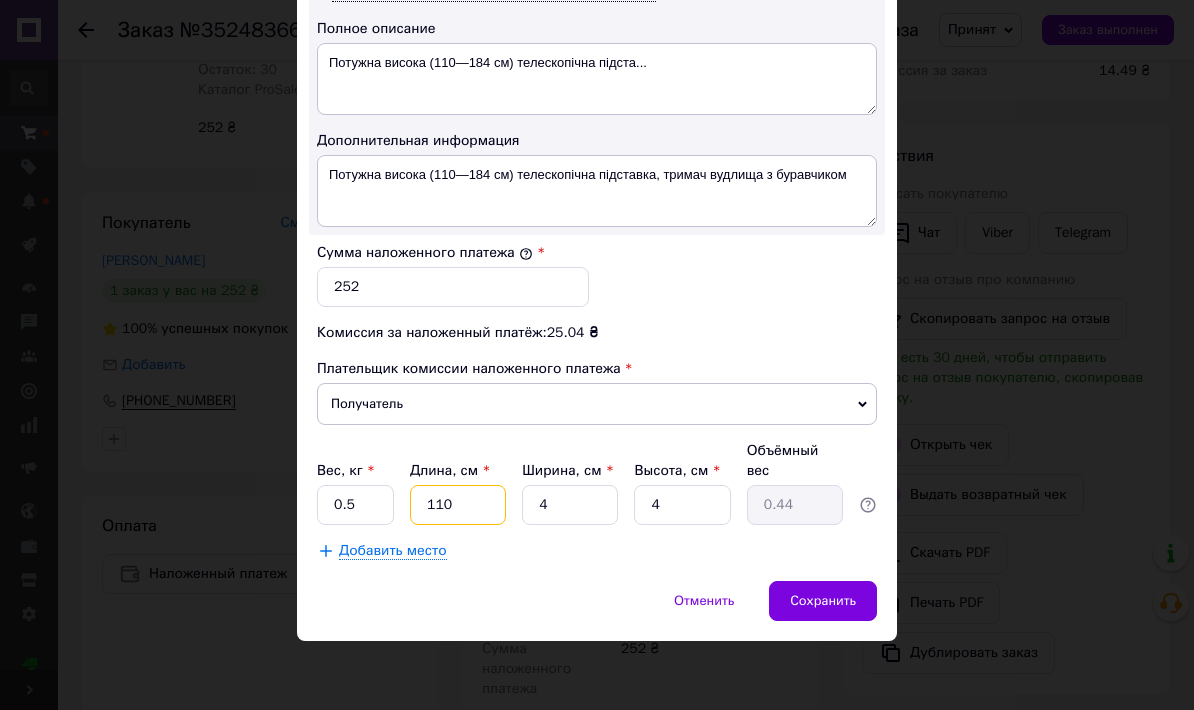 click on "110" at bounding box center [458, 505] 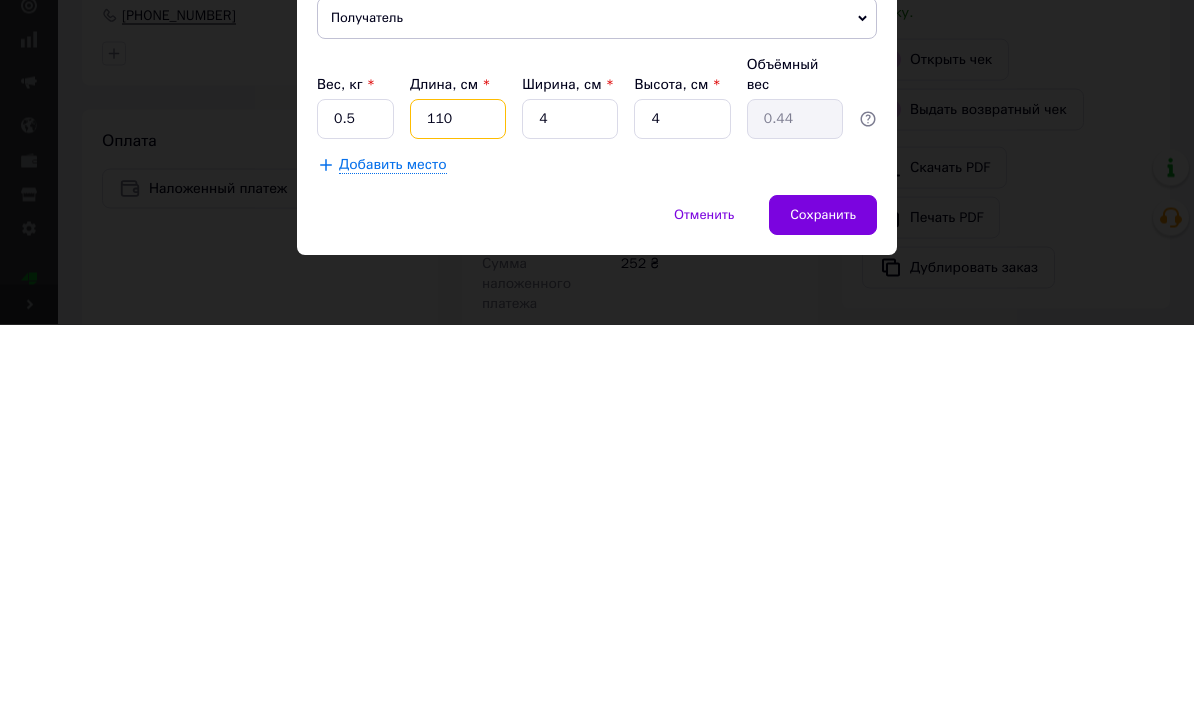 type on "11" 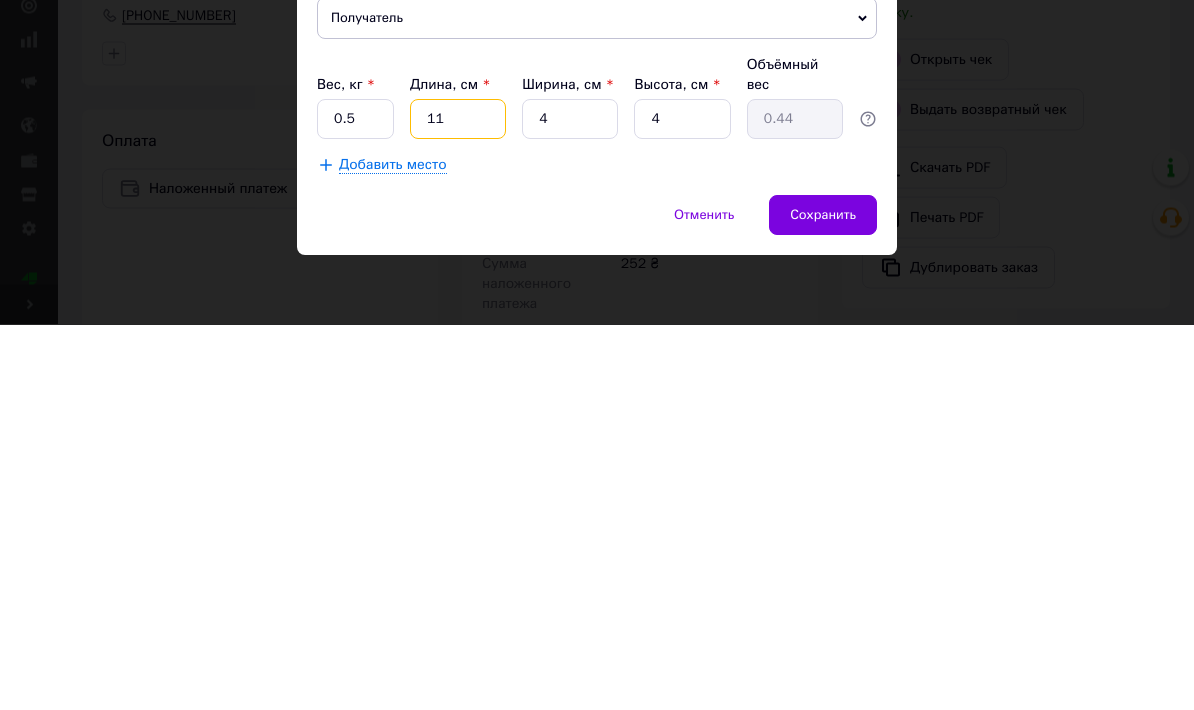 type on "0.1" 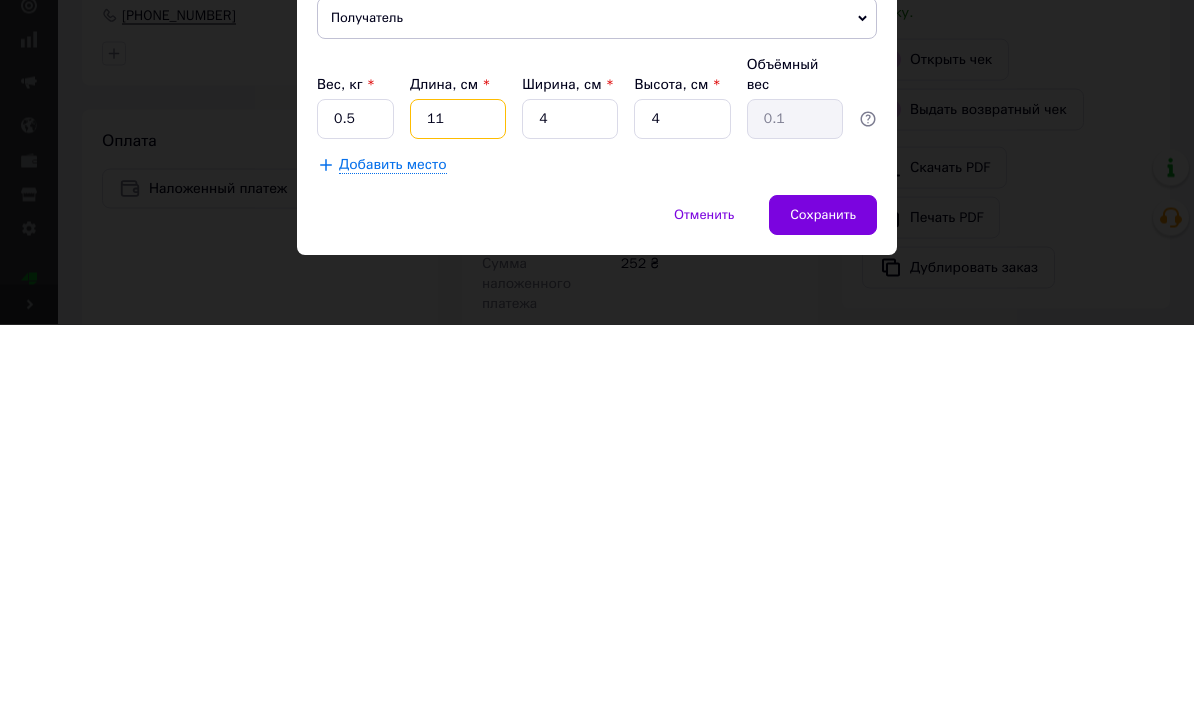 type on "114" 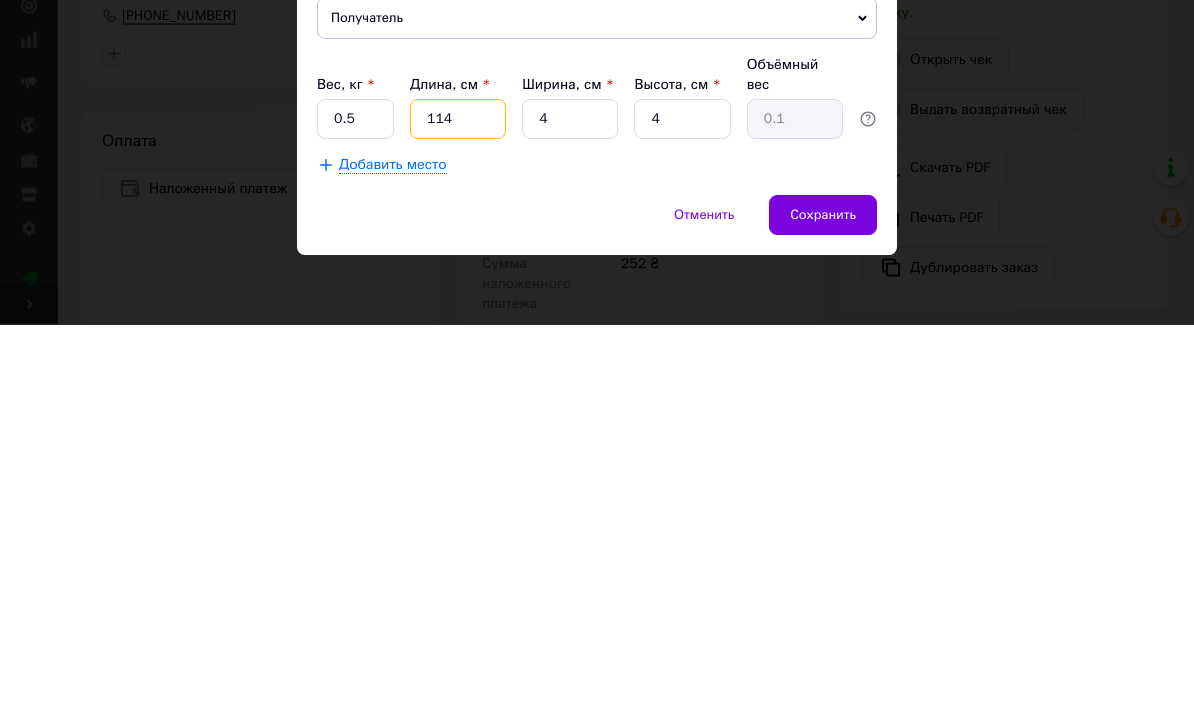 type on "0.46" 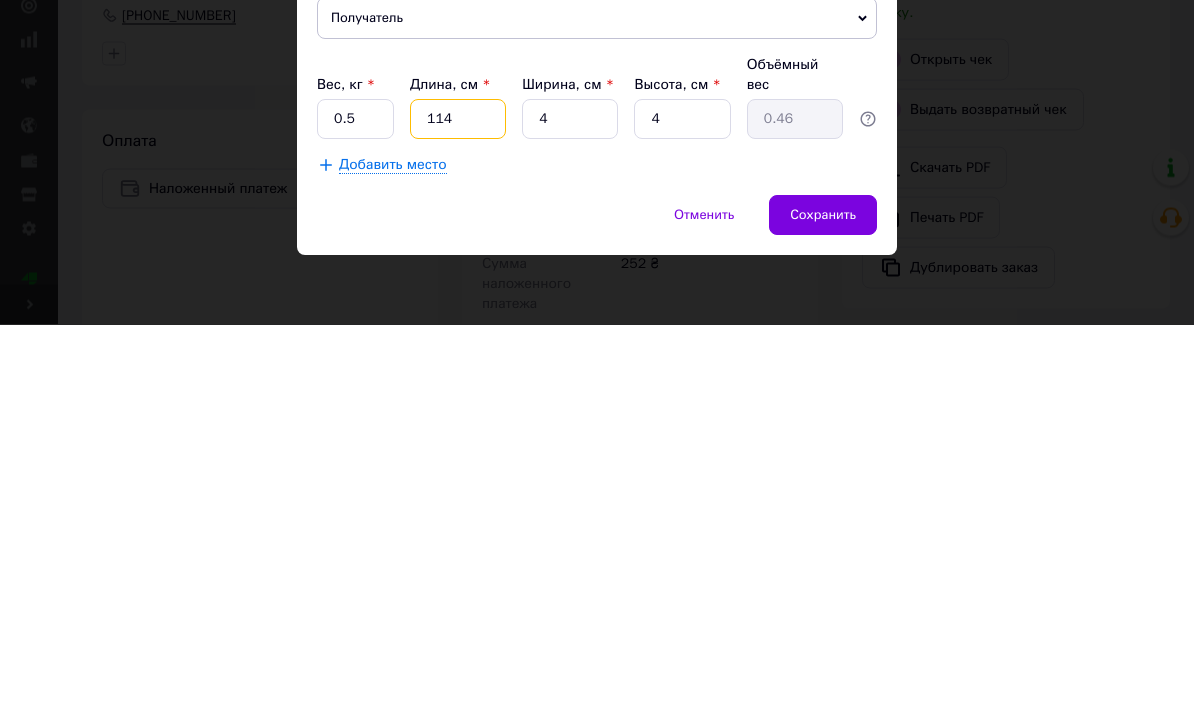 type on "114" 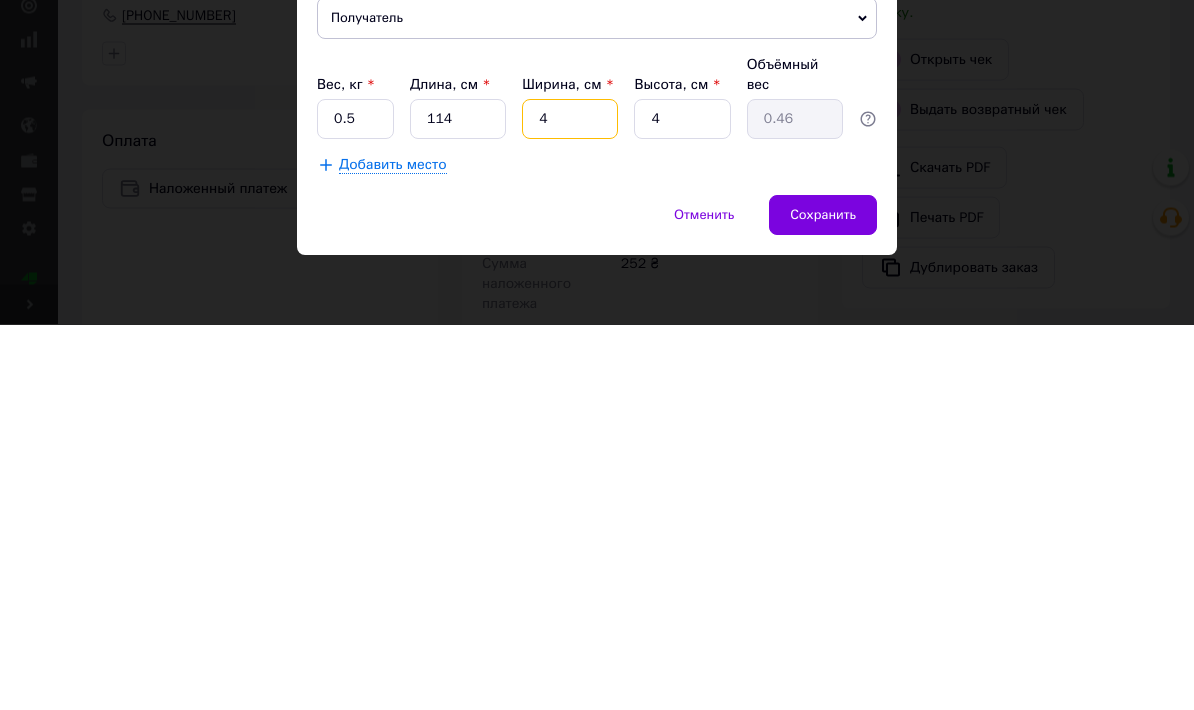 click on "4" at bounding box center (570, 505) 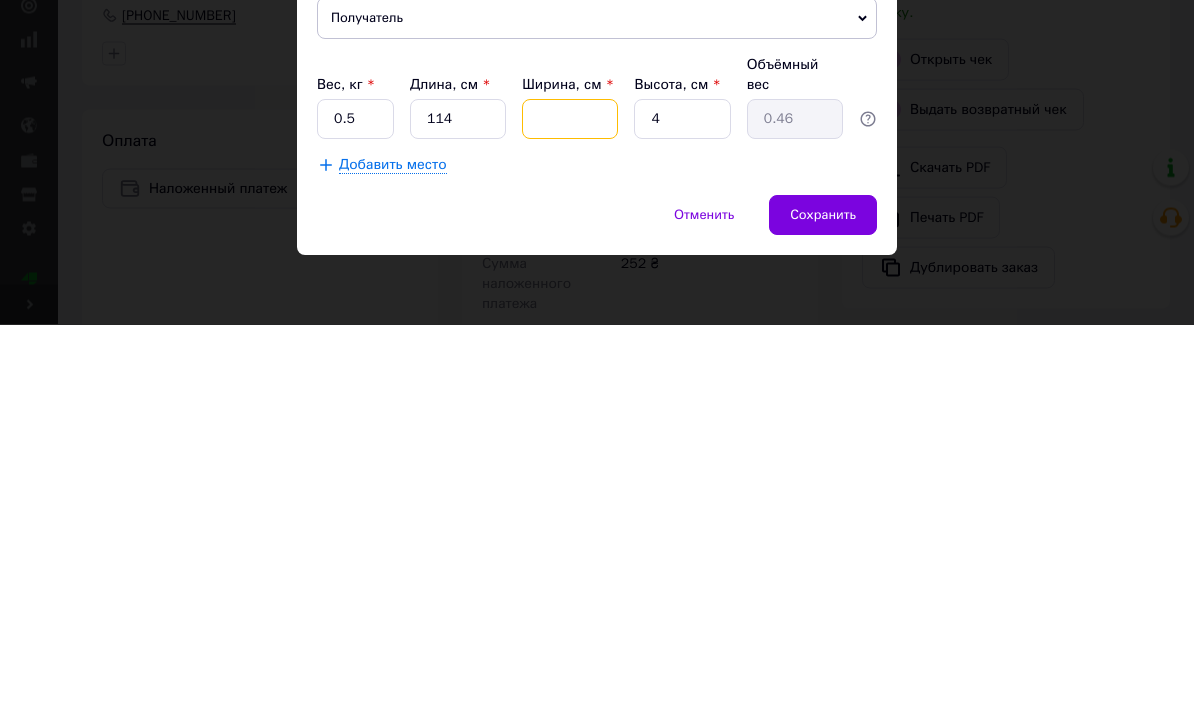 type 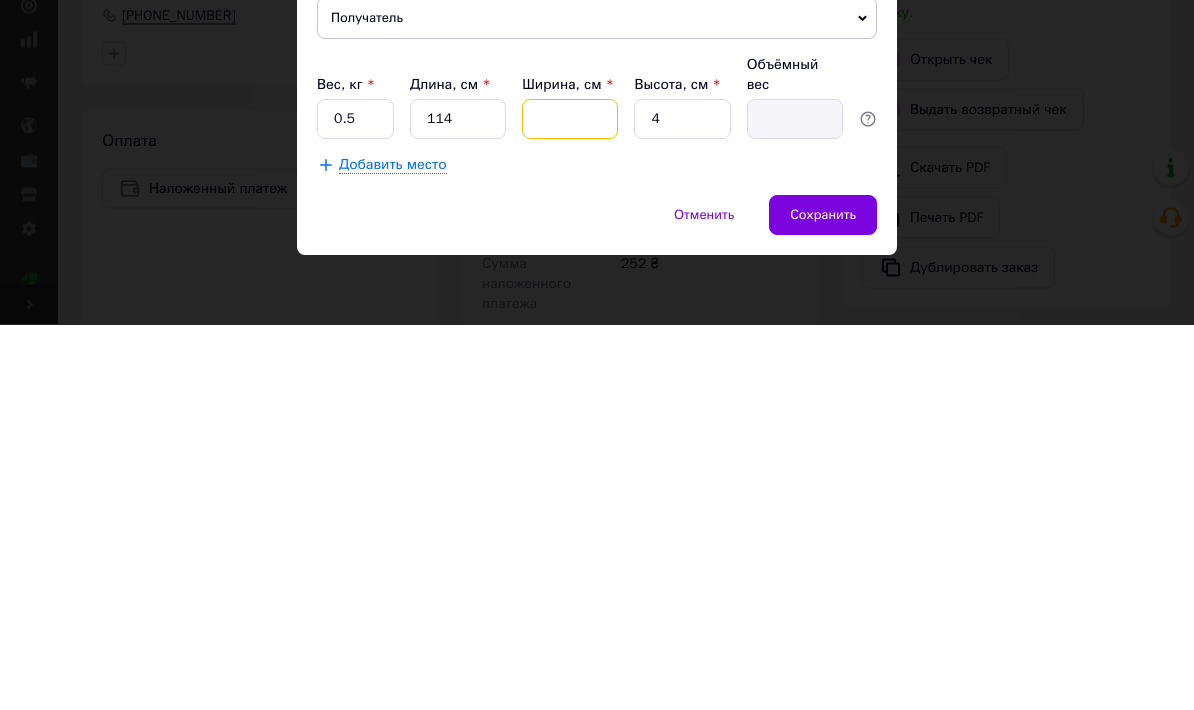 type on "8" 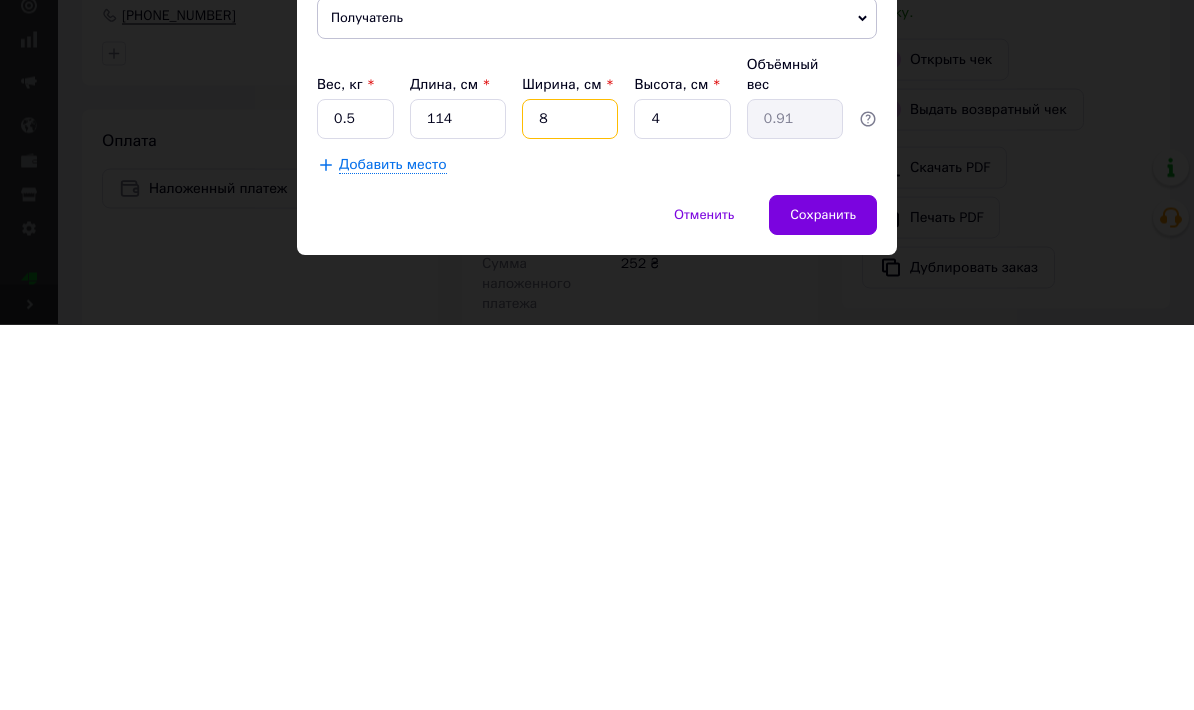 type on "8" 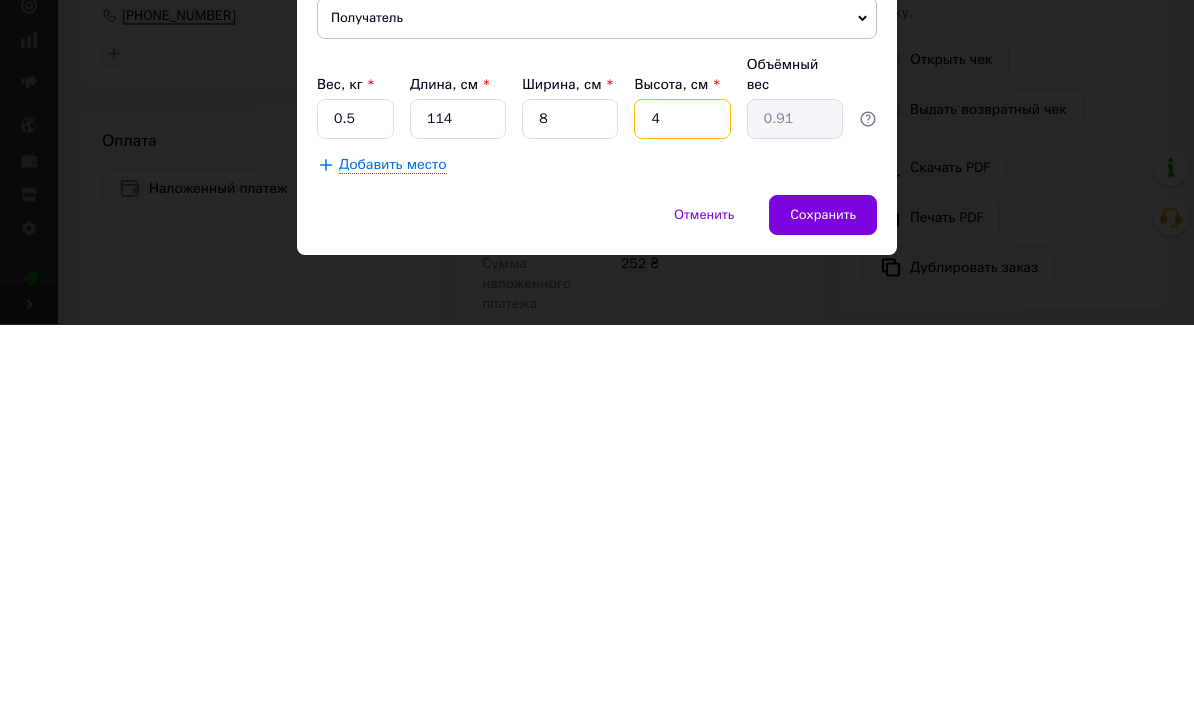 click on "4" at bounding box center (682, 505) 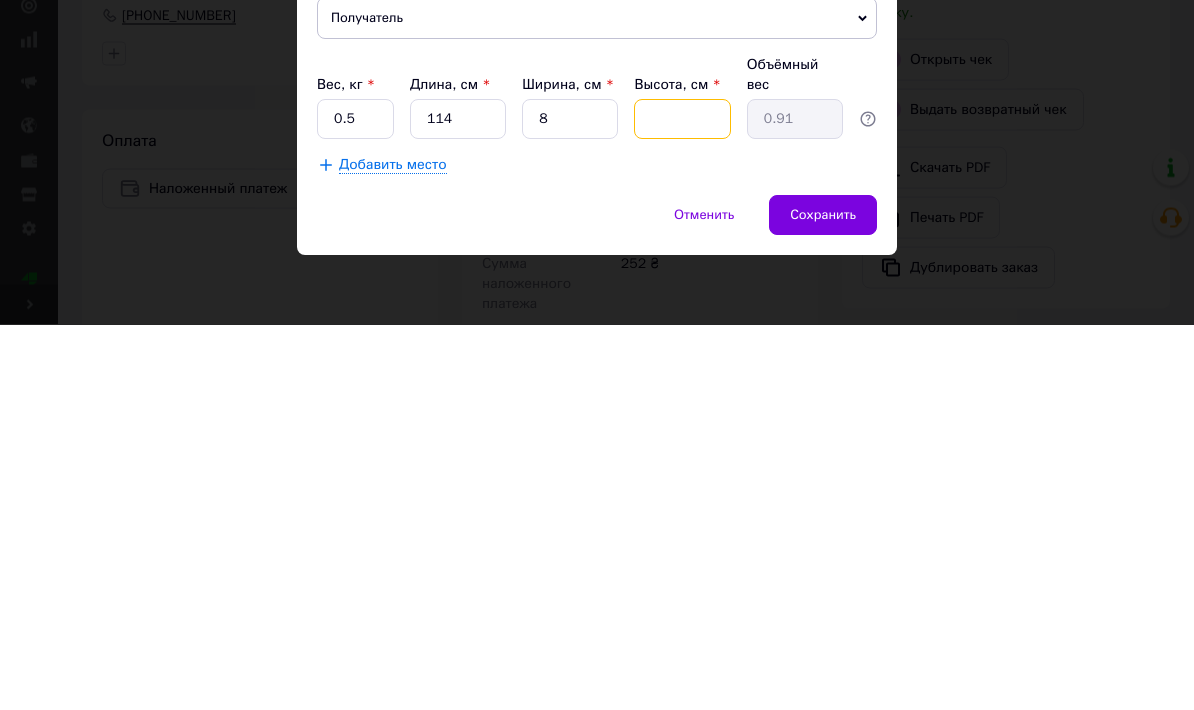 type 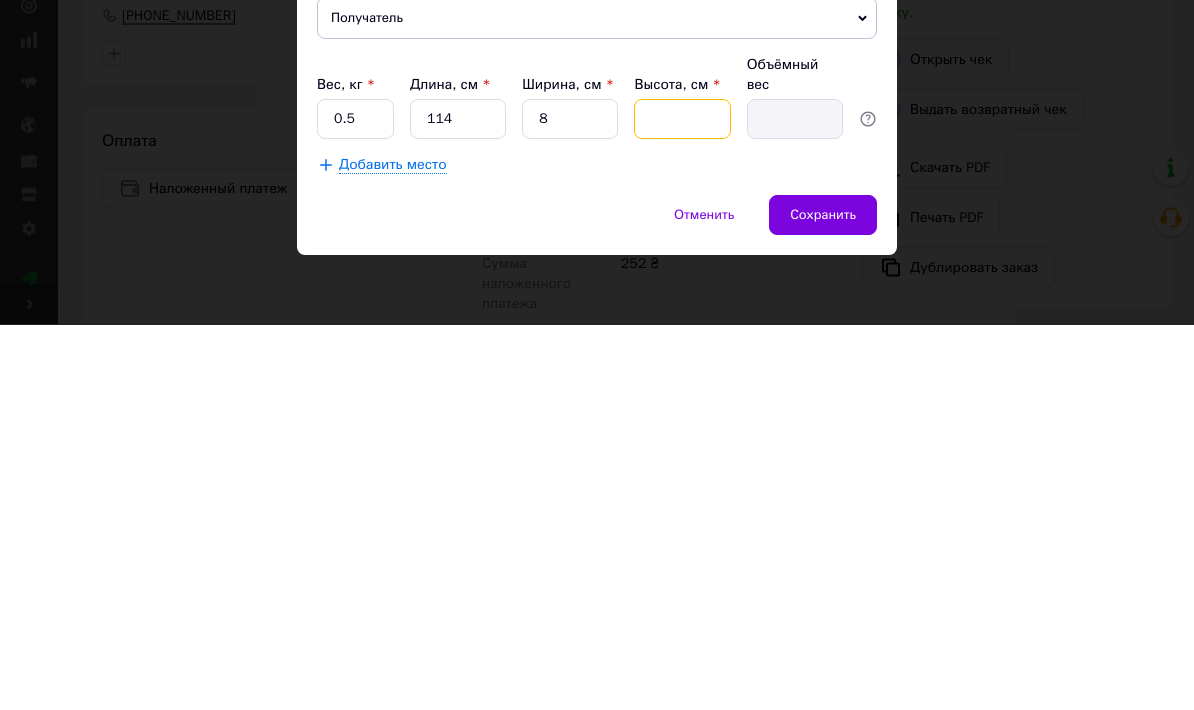 type on "6" 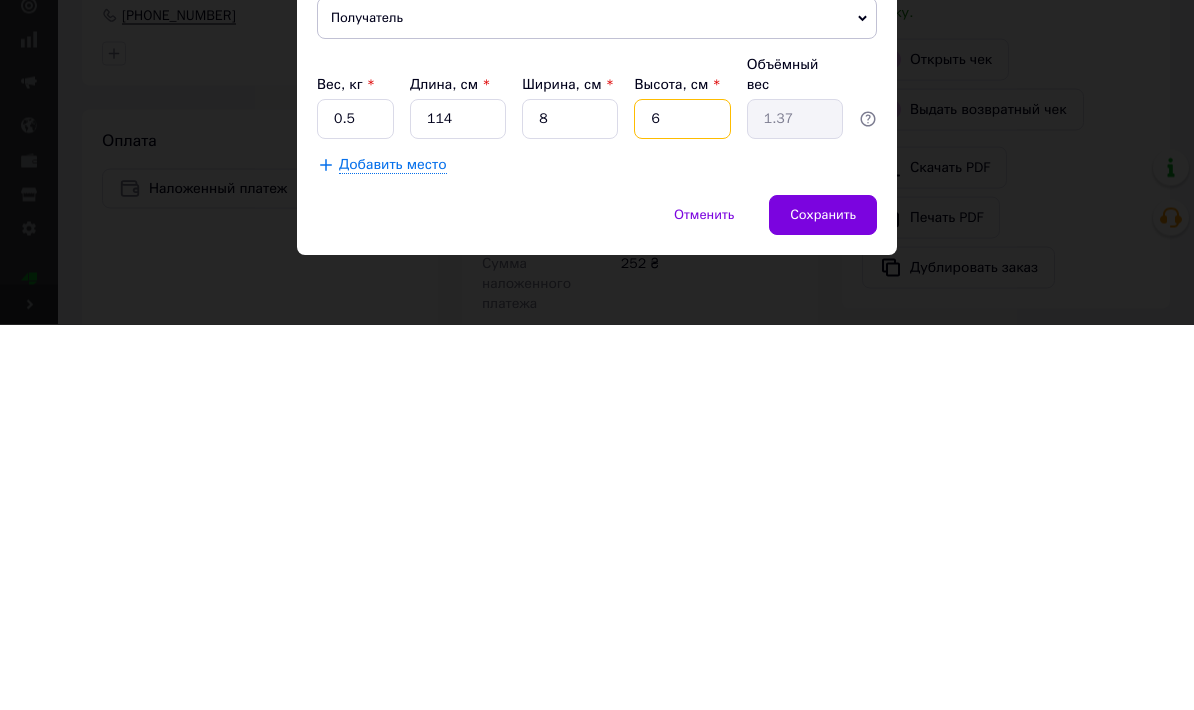 type on "6" 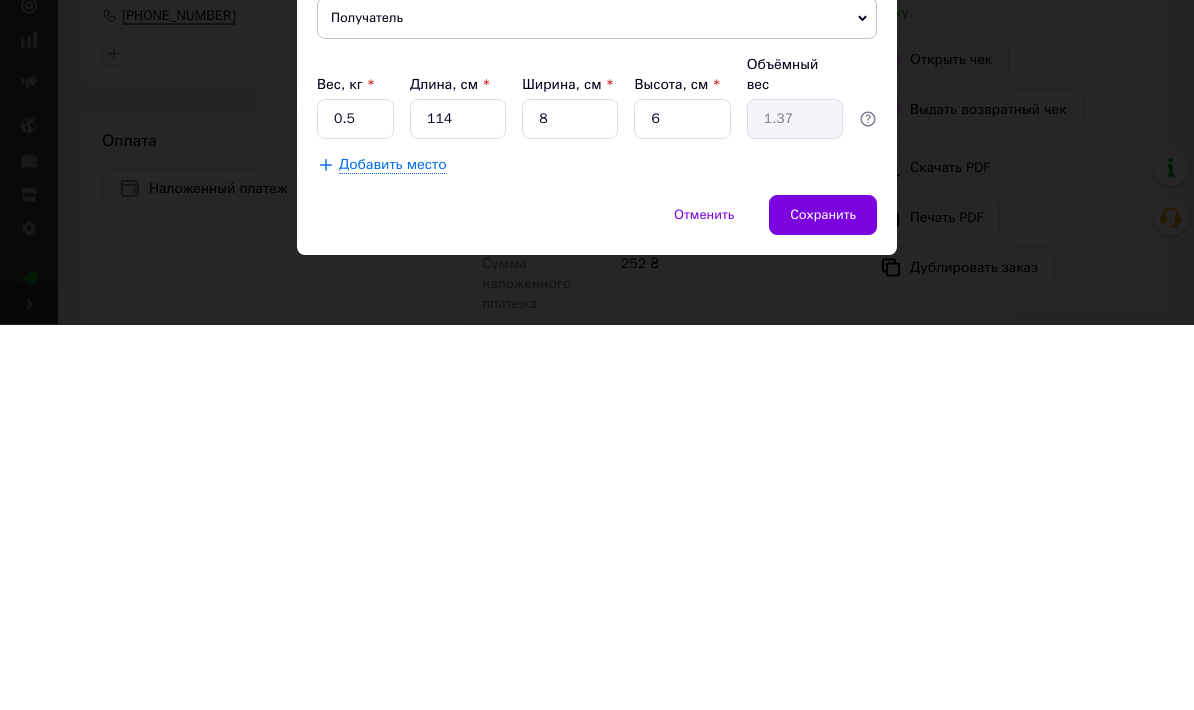 click on "8" at bounding box center [570, 505] 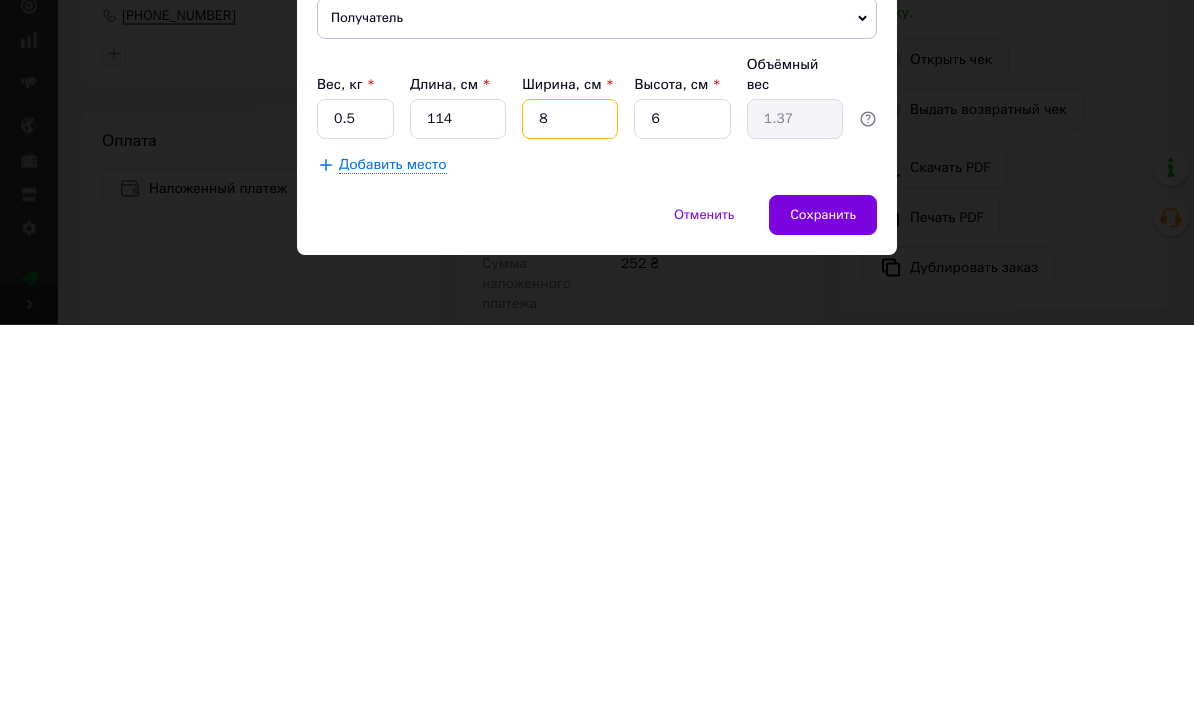 type 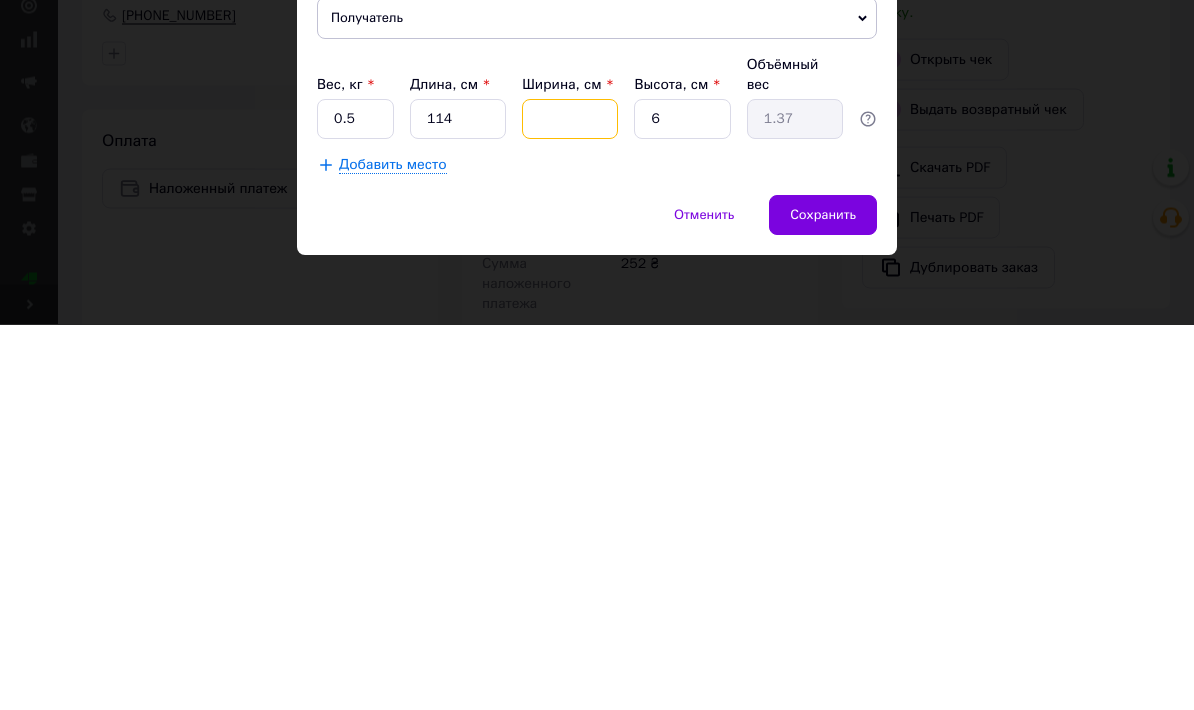 type 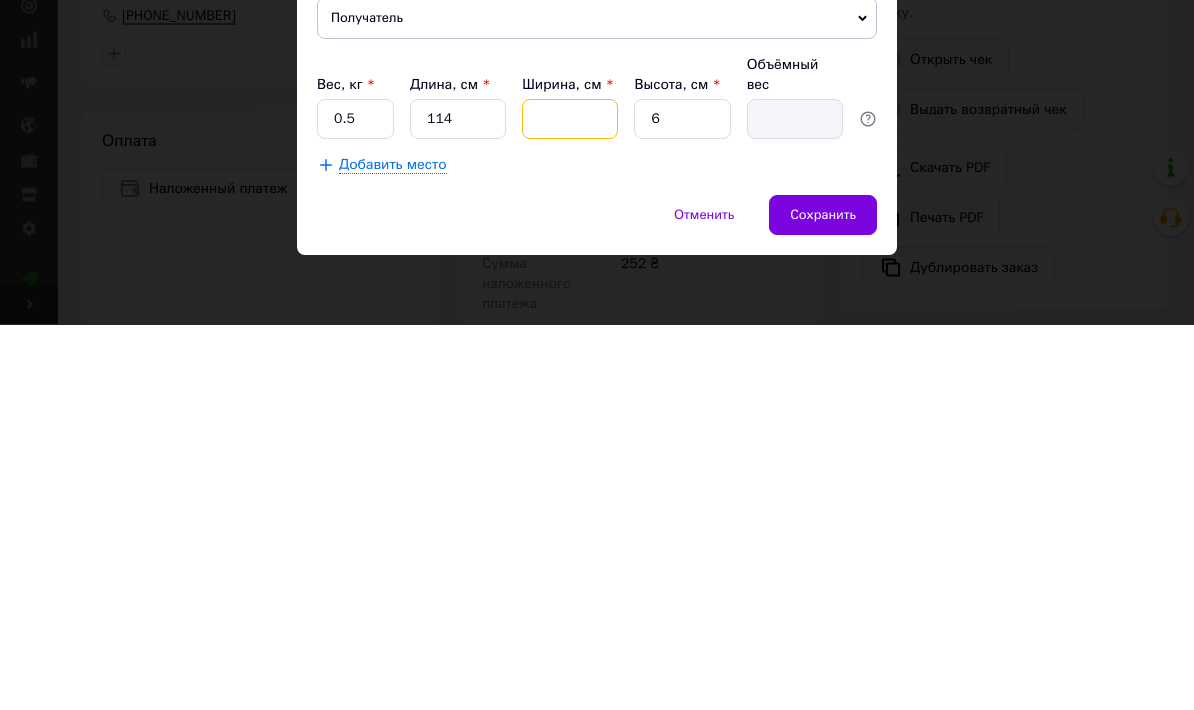 type on "9" 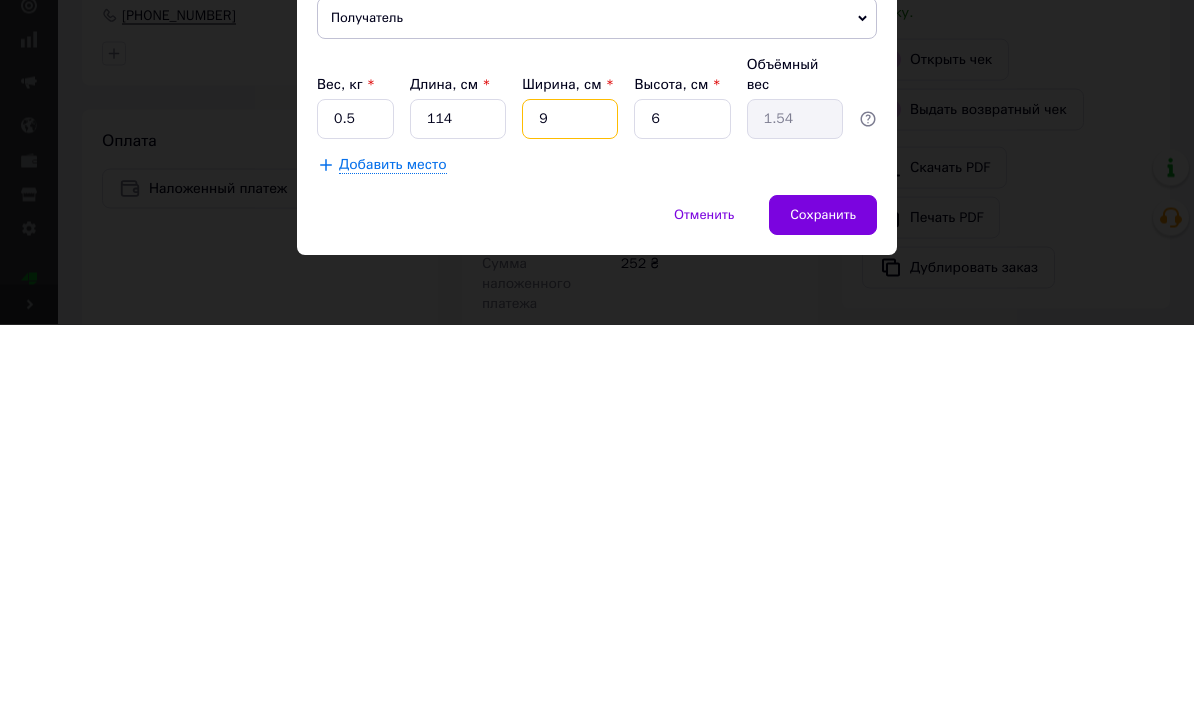 type on "9" 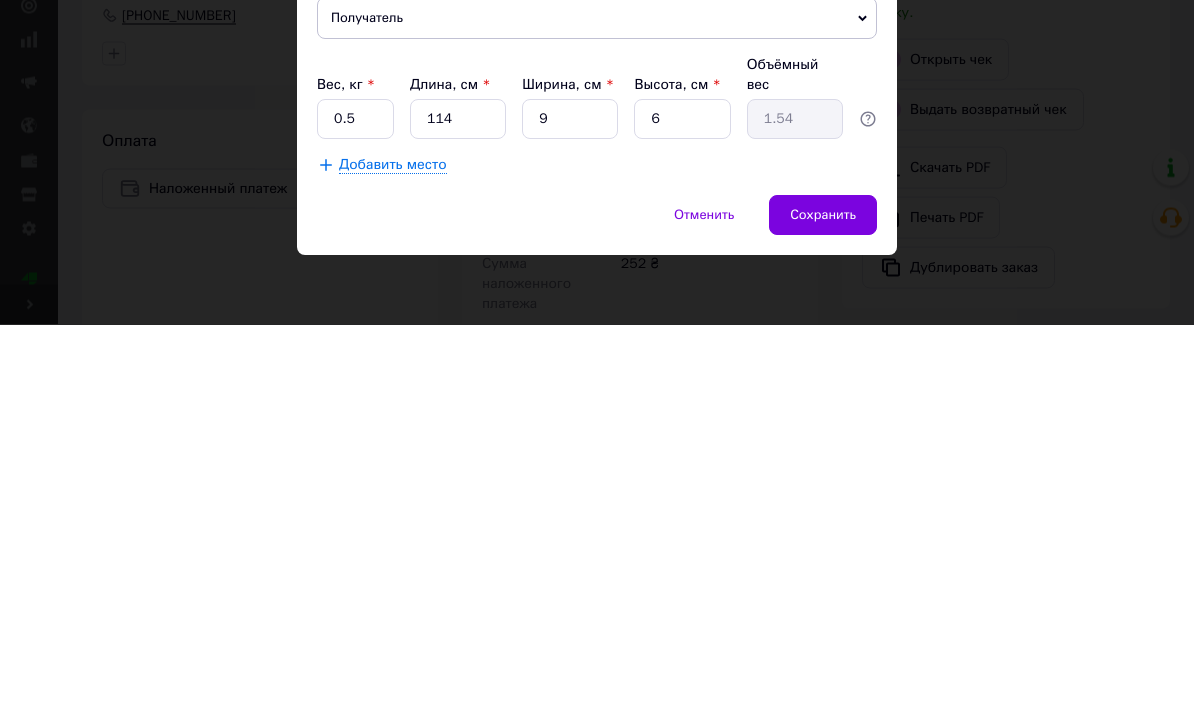 click on "Сохранить" at bounding box center (823, 601) 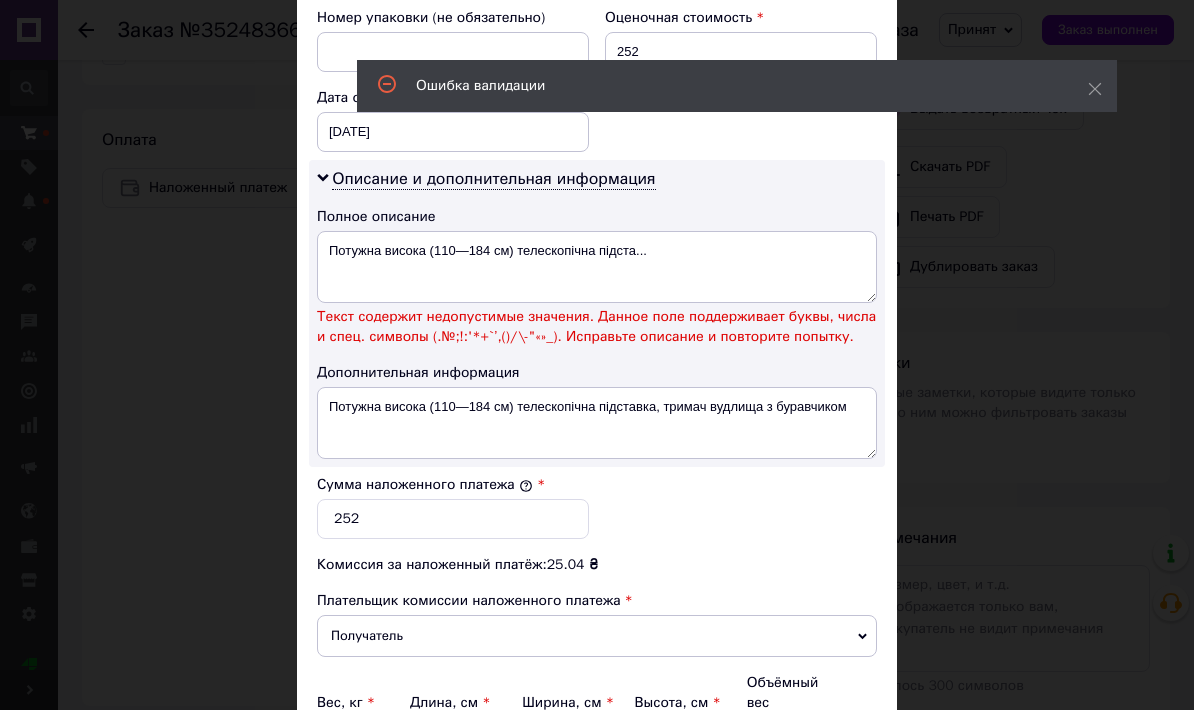 scroll, scrollTop: 868, scrollLeft: 0, axis: vertical 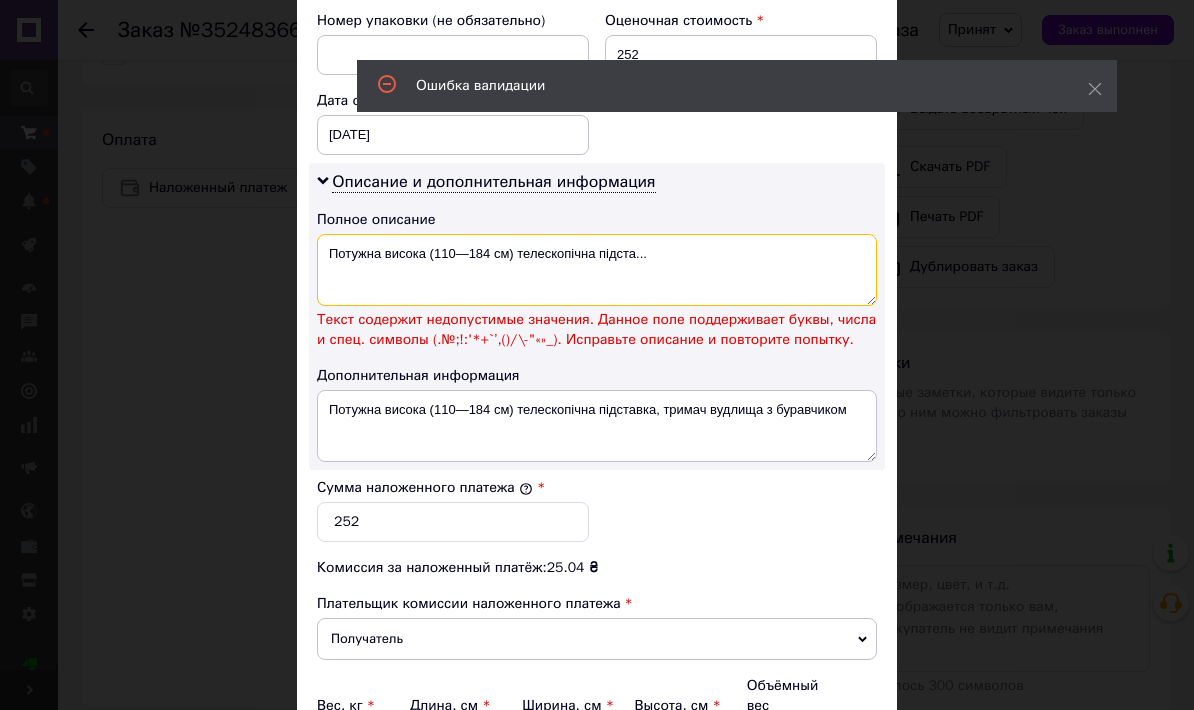 click on "Потужна висока (110—184 см) телескопічна підста..." at bounding box center (597, 270) 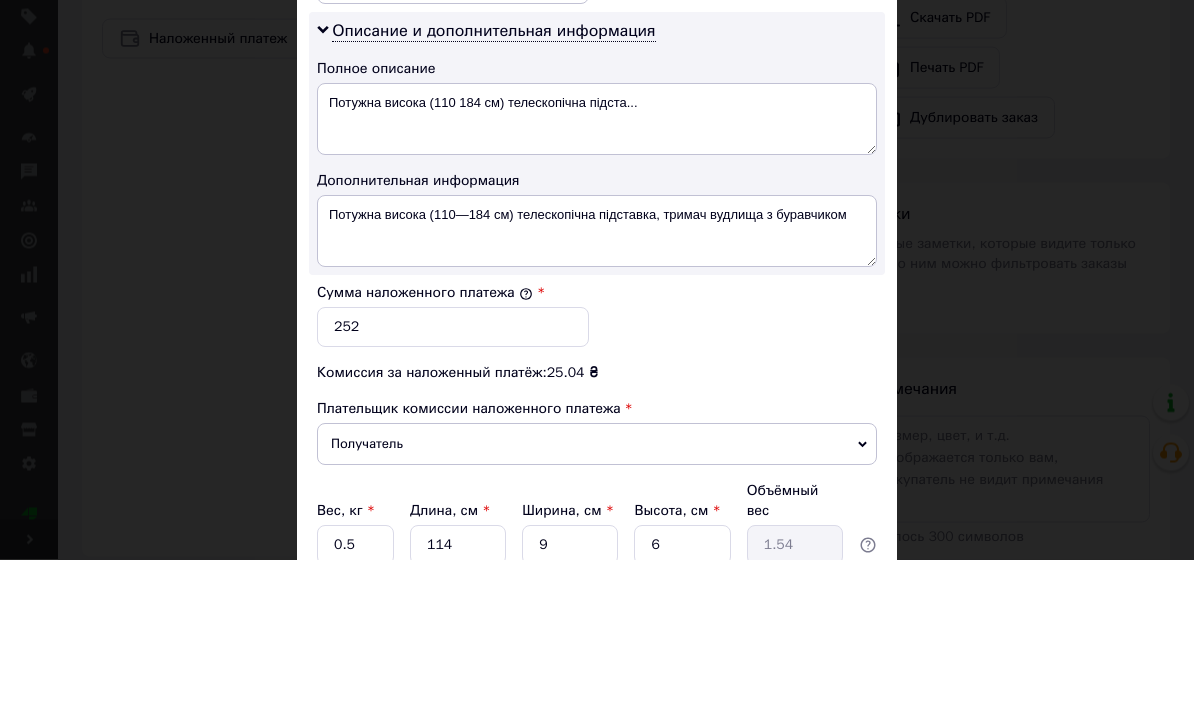 scroll, scrollTop: 811, scrollLeft: 0, axis: vertical 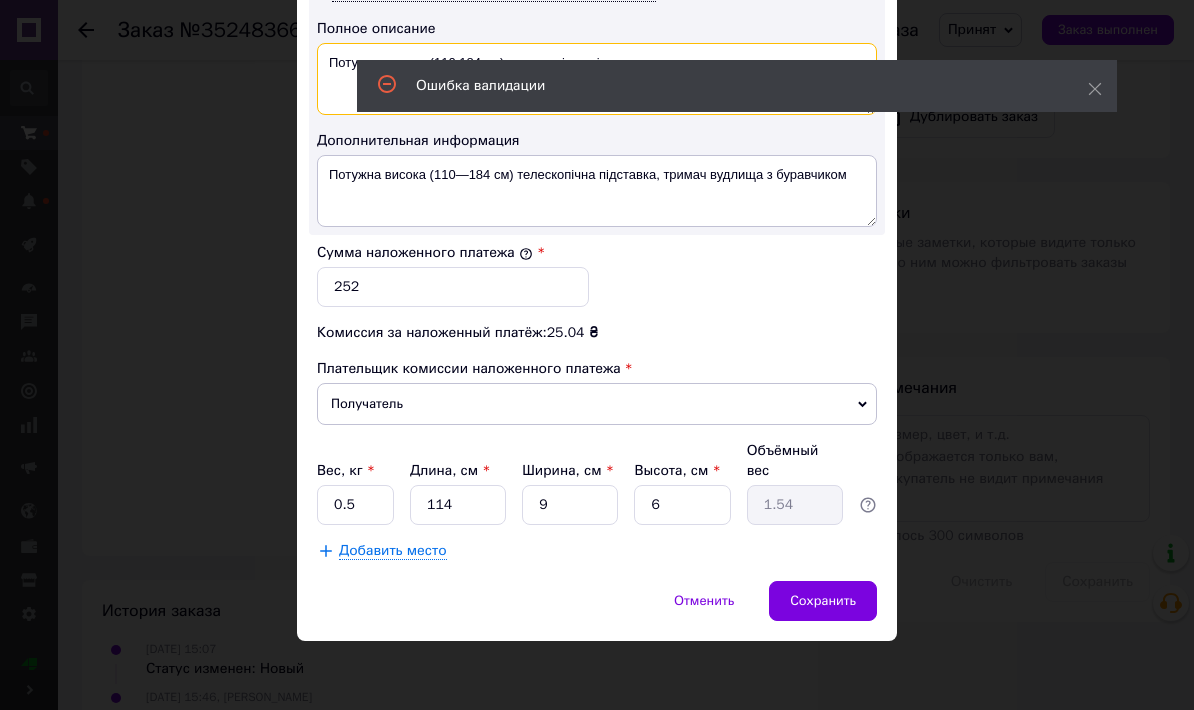 type on "Потужна висока (110 184 см) телескопічна підста..." 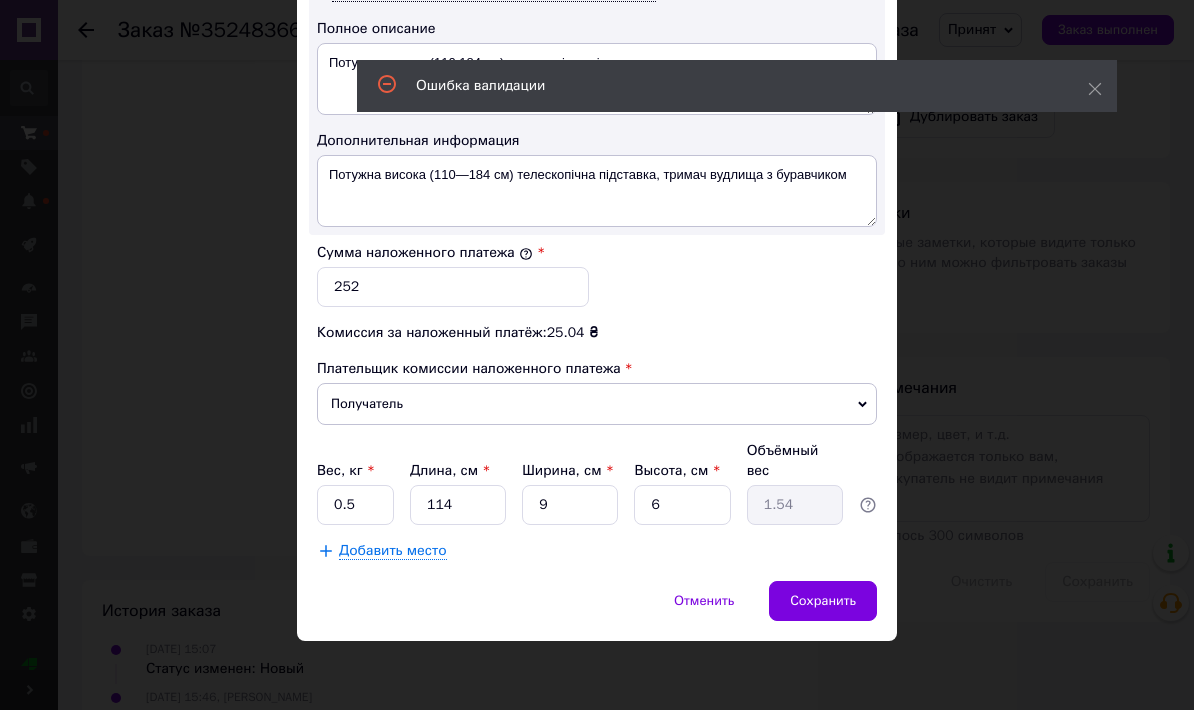 click on "Сохранить" at bounding box center [823, 601] 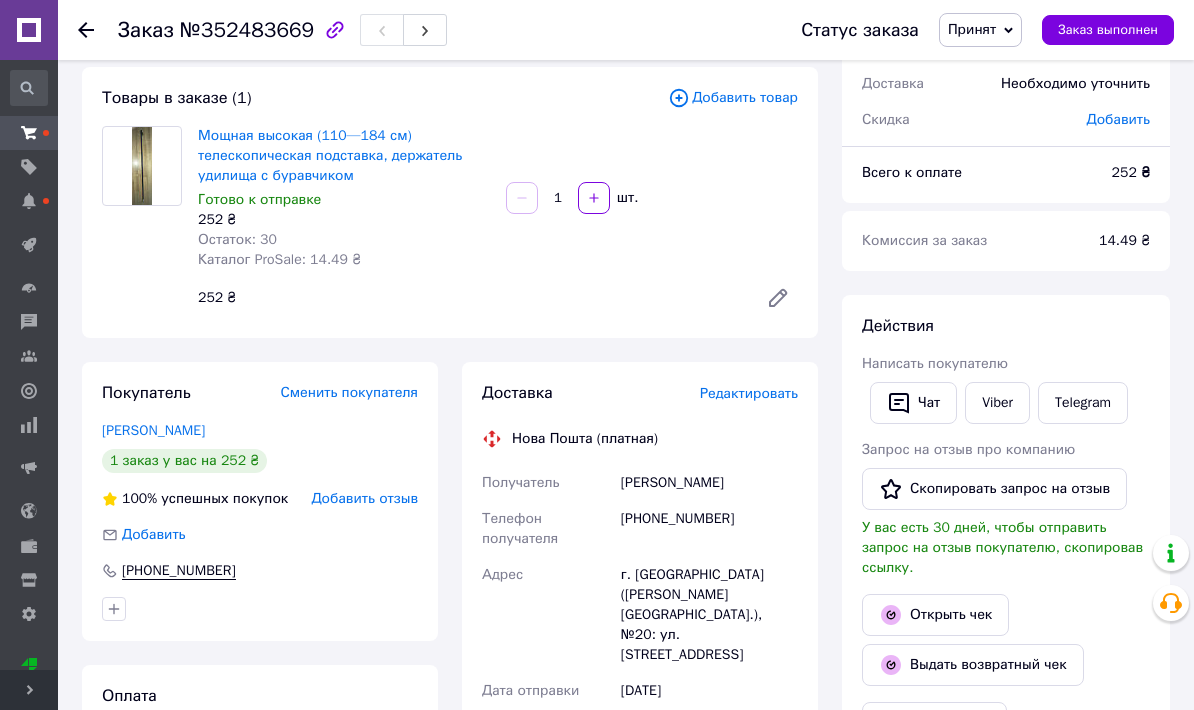 scroll, scrollTop: 0, scrollLeft: 0, axis: both 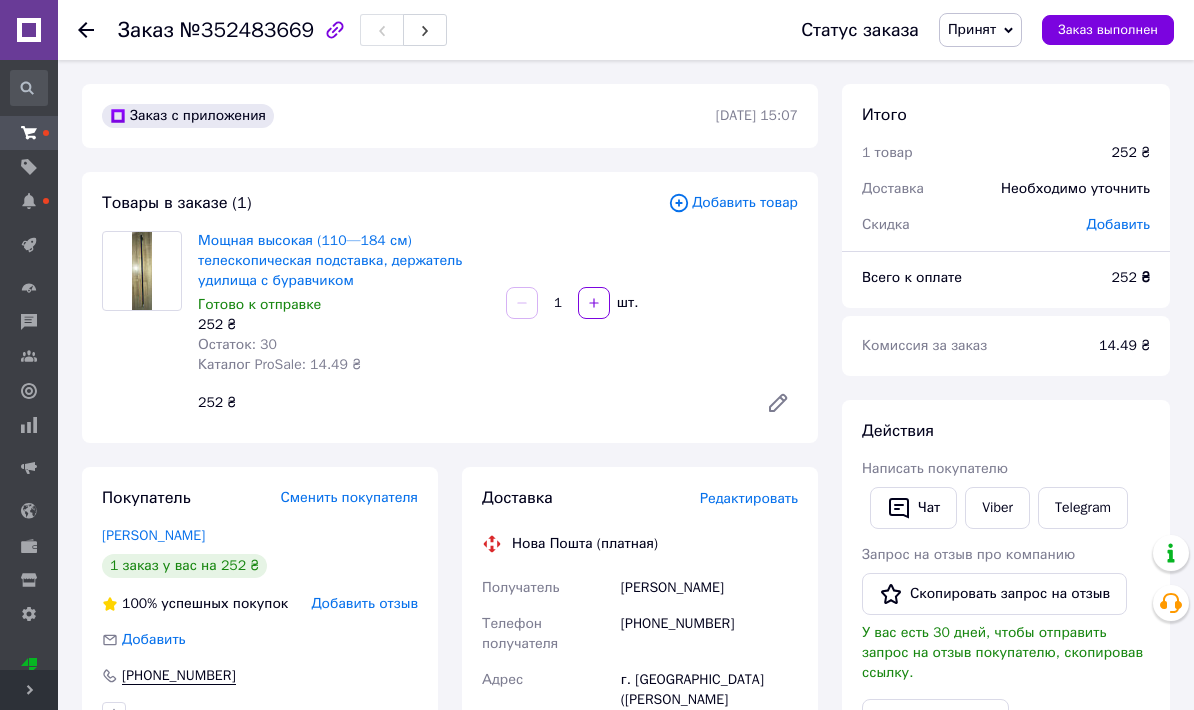 click at bounding box center (98, 30) 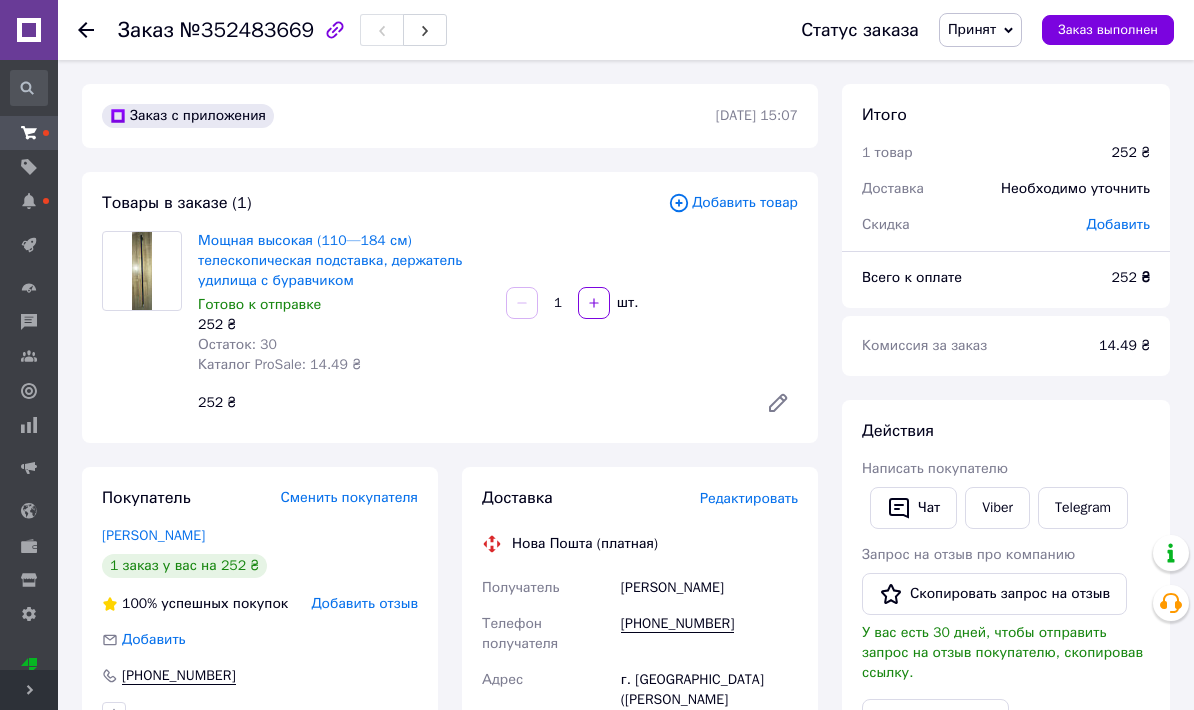 click 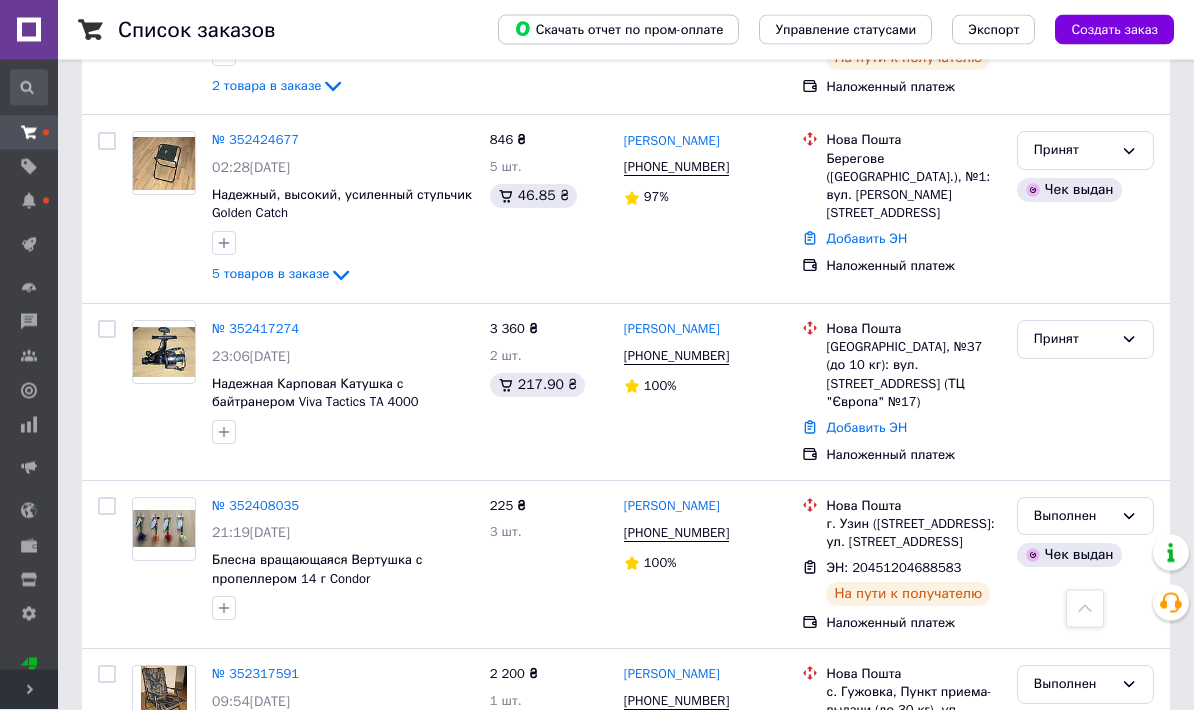 scroll, scrollTop: 631, scrollLeft: 0, axis: vertical 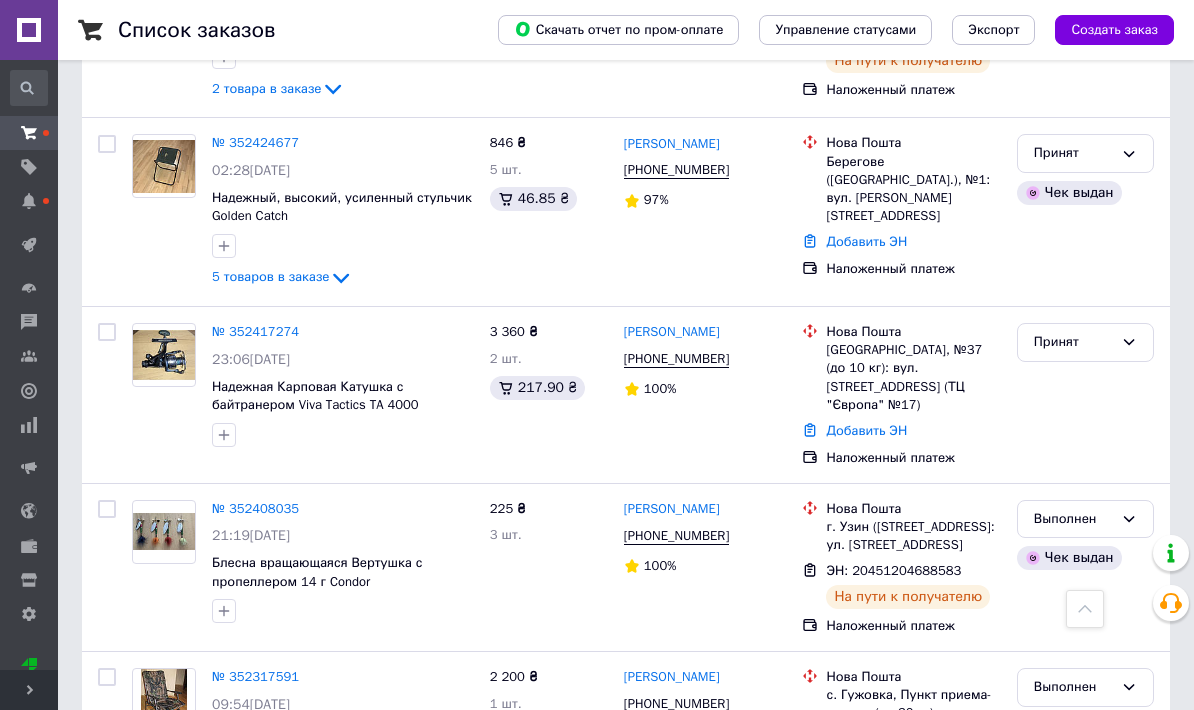 click on "№ 352424677" at bounding box center [255, 142] 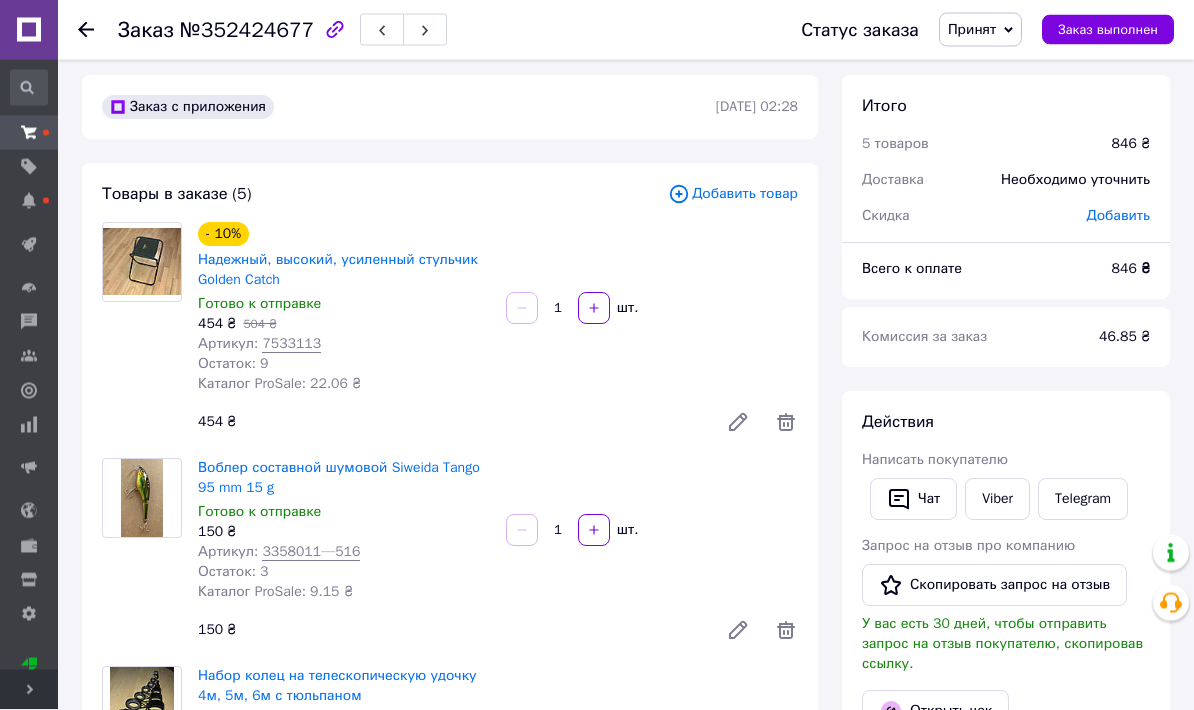 scroll, scrollTop: 0, scrollLeft: 0, axis: both 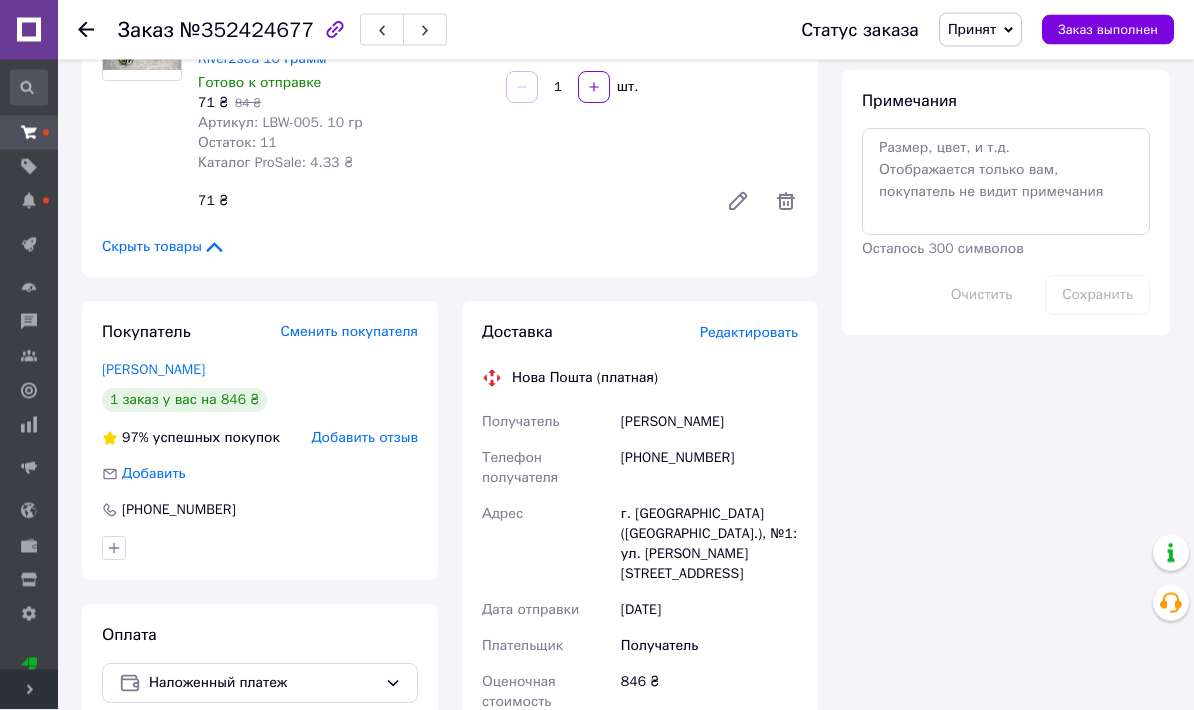 click on "Редактировать" at bounding box center (749, 333) 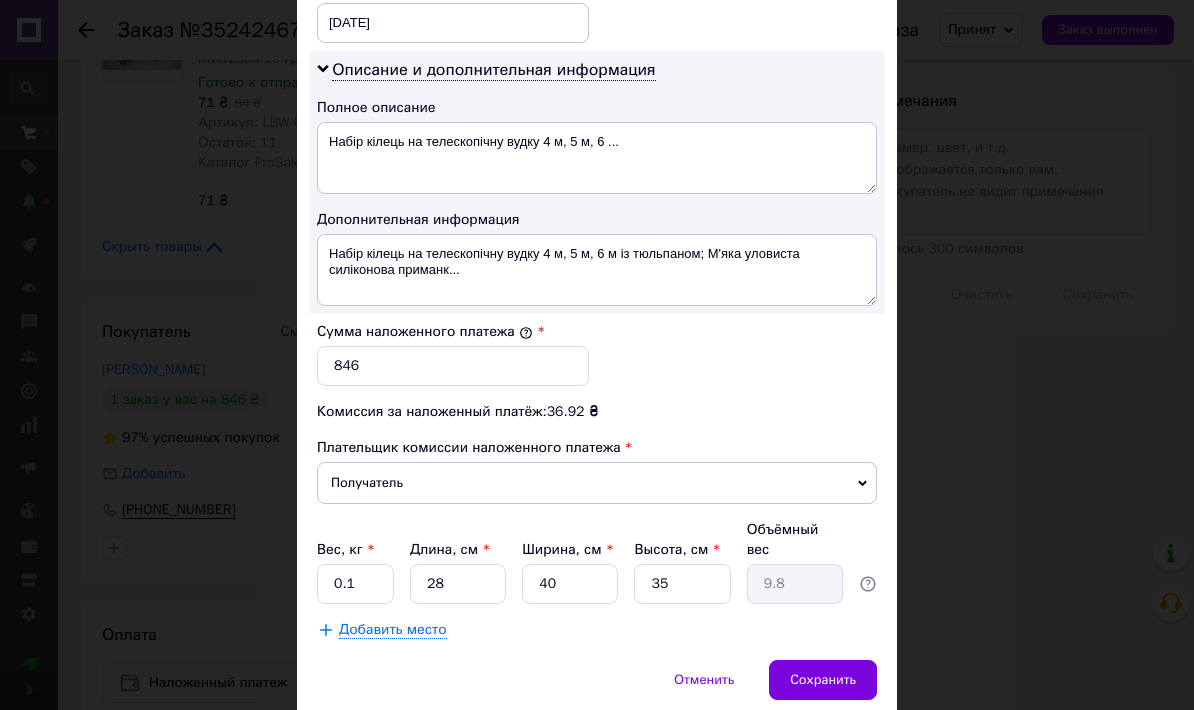 scroll, scrollTop: 979, scrollLeft: 0, axis: vertical 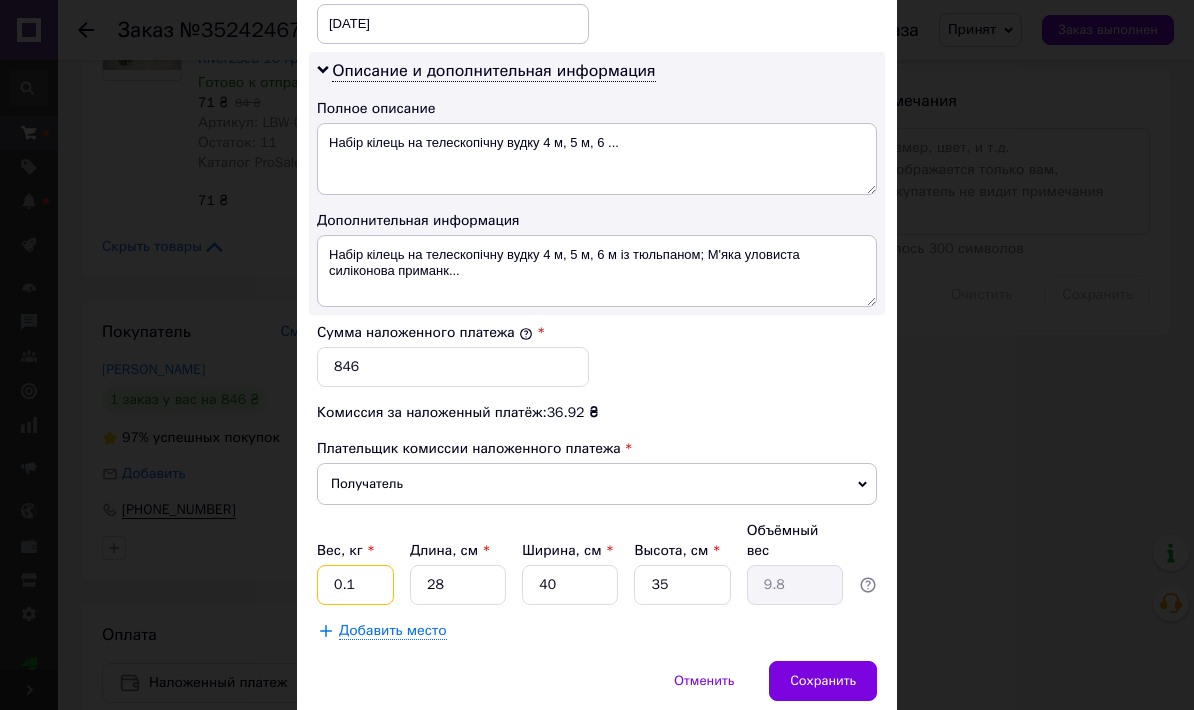 click on "0.1" at bounding box center (355, 585) 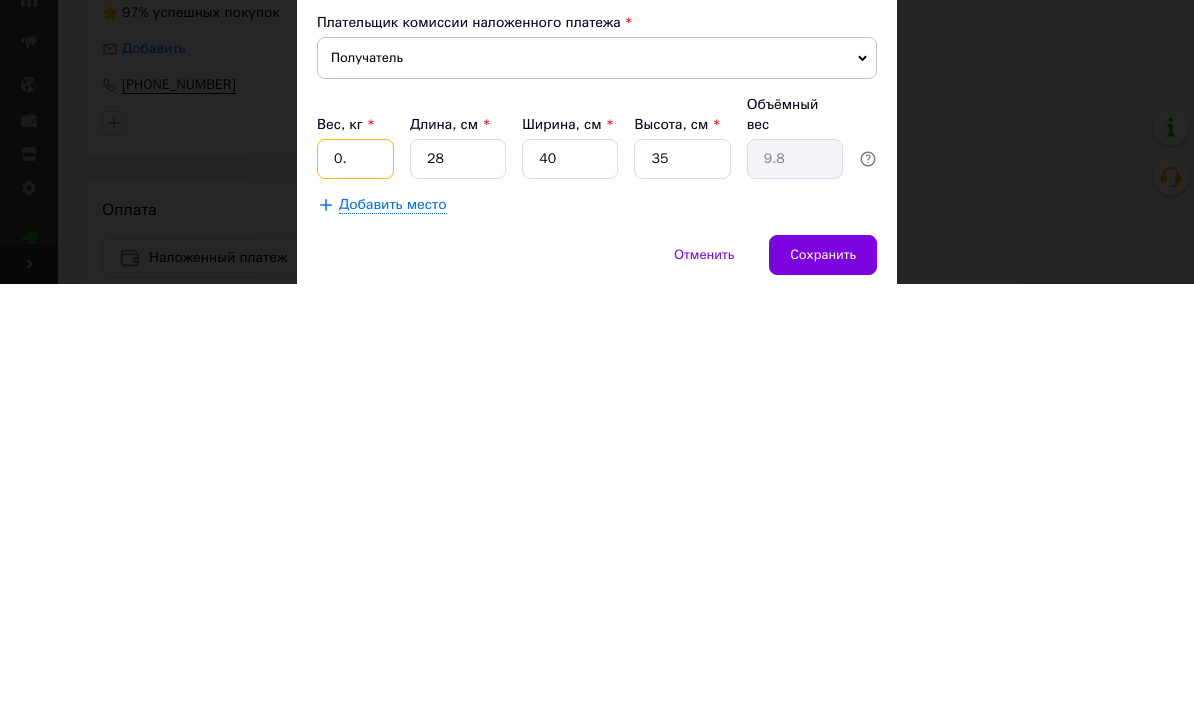 type on "0" 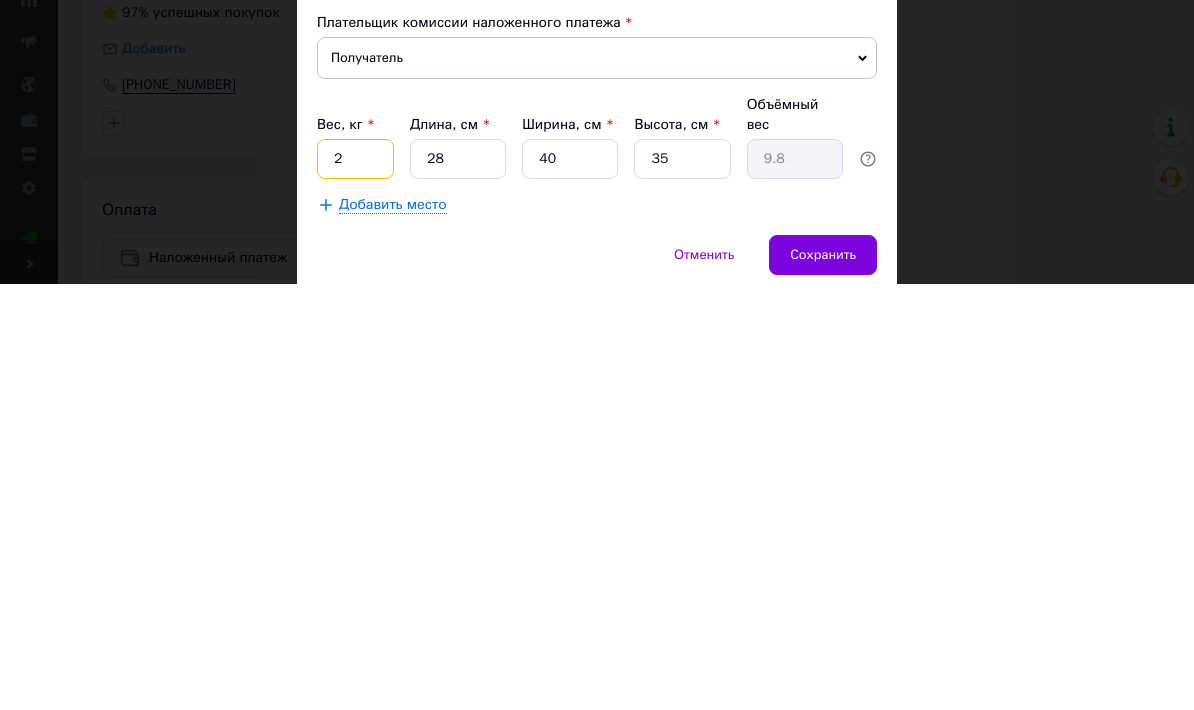 type on "2" 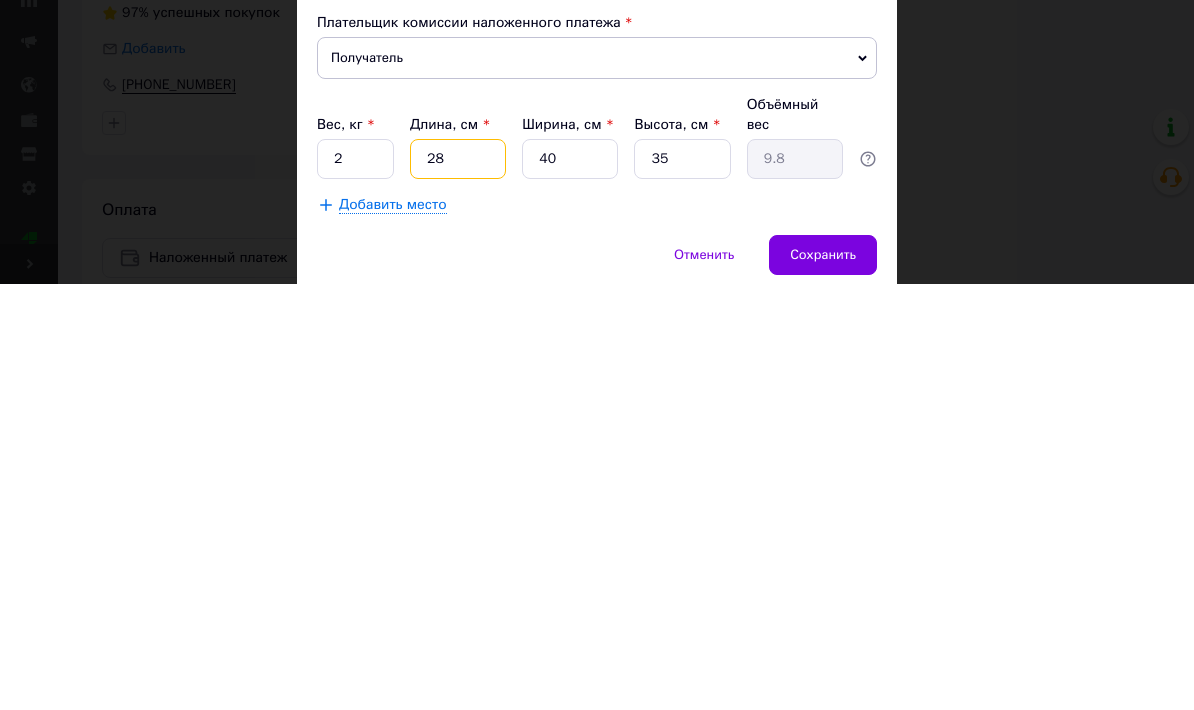 click on "28" at bounding box center [458, 585] 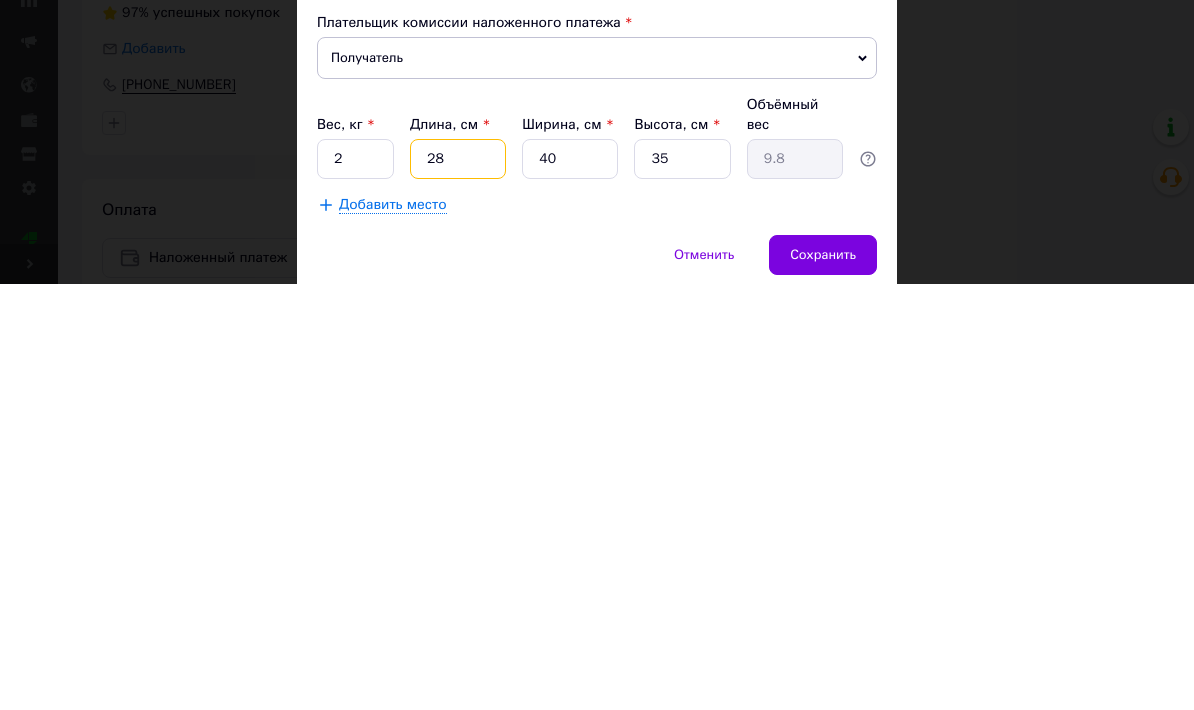 type on "2" 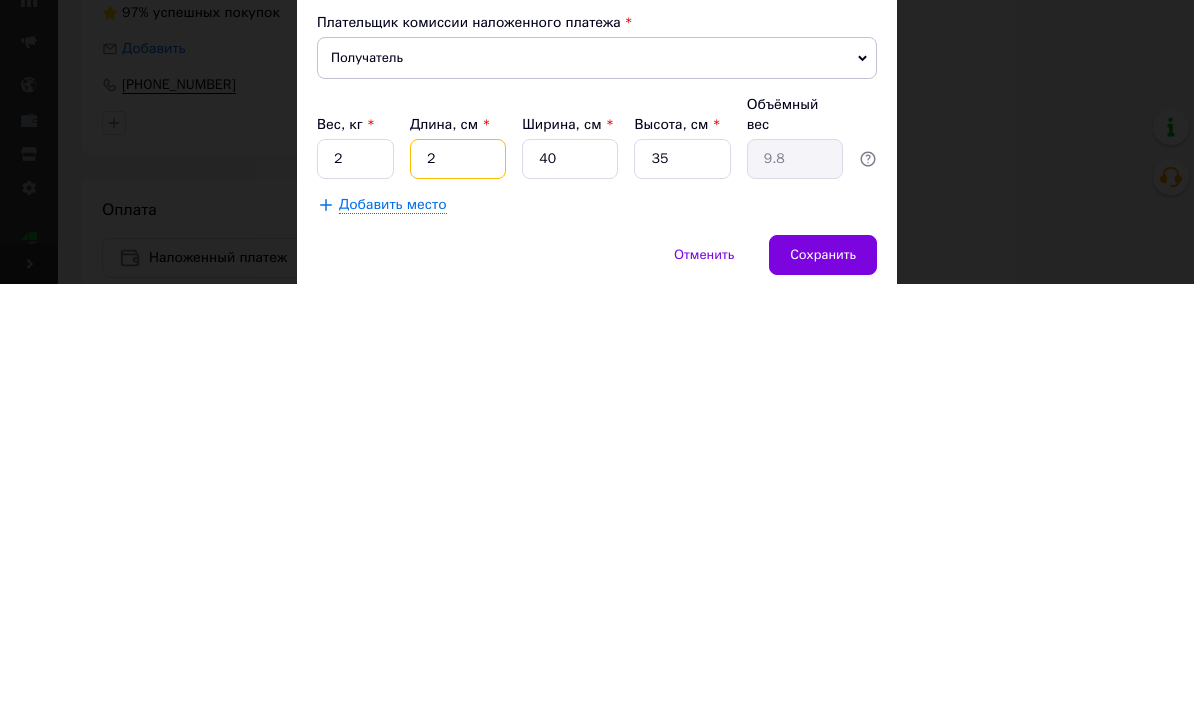 type on "0.7" 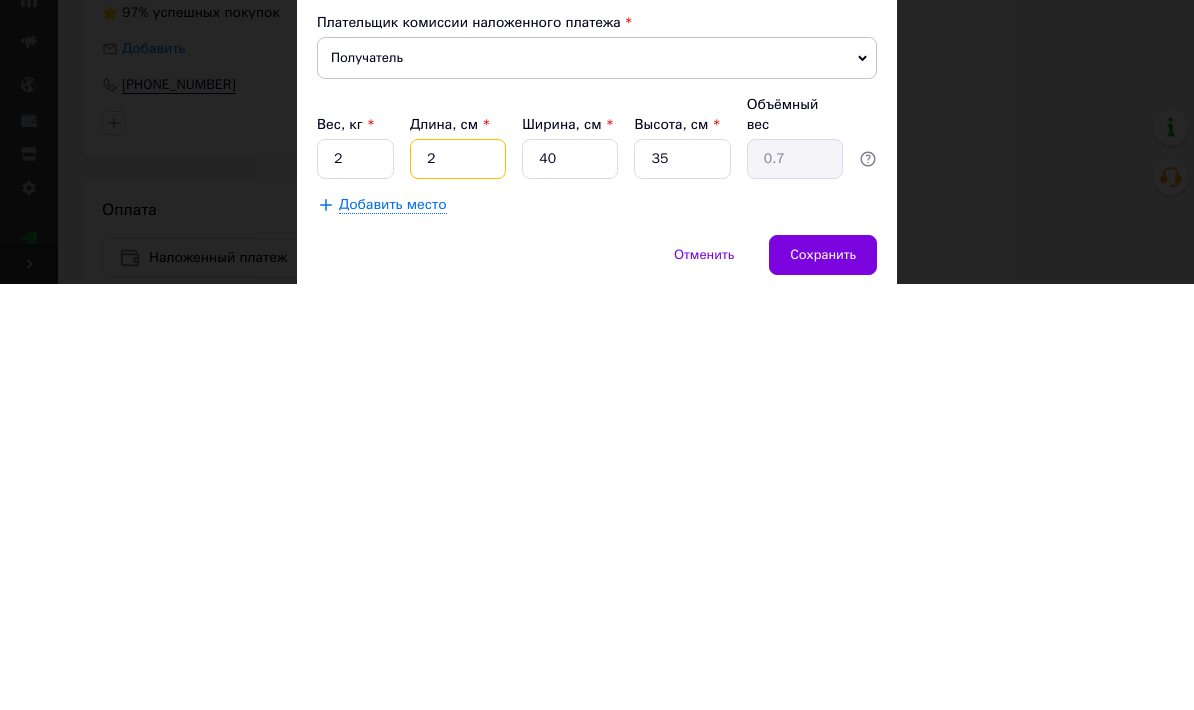 type 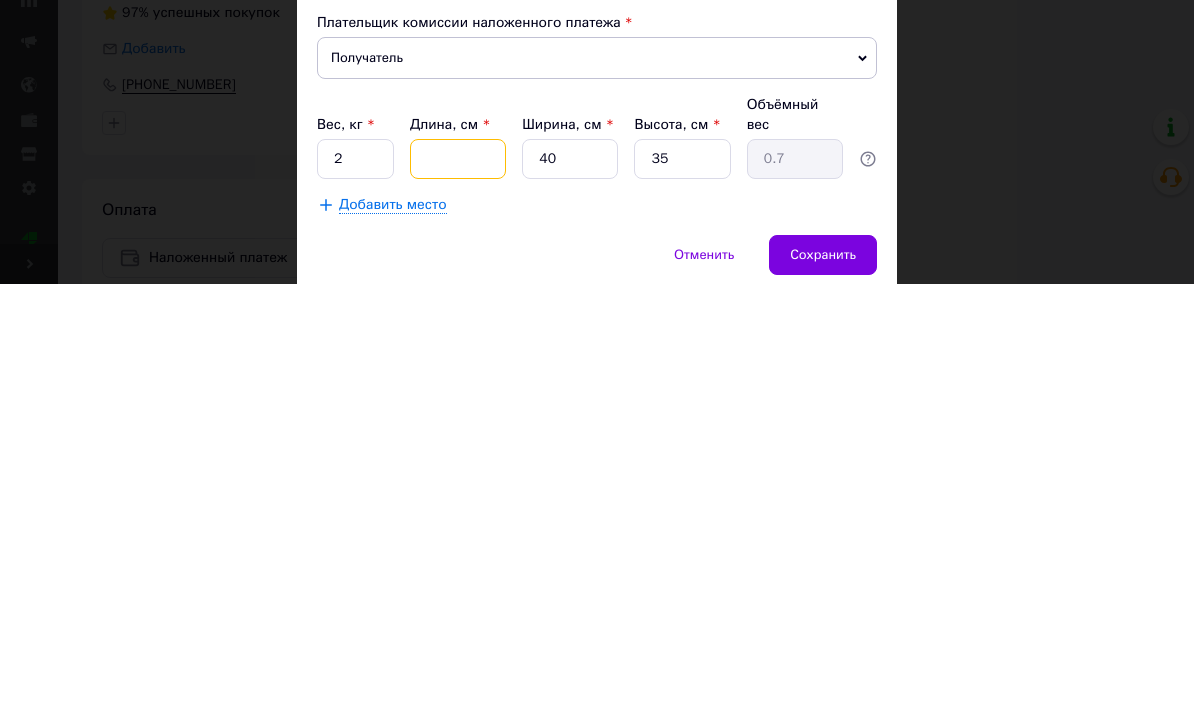 type 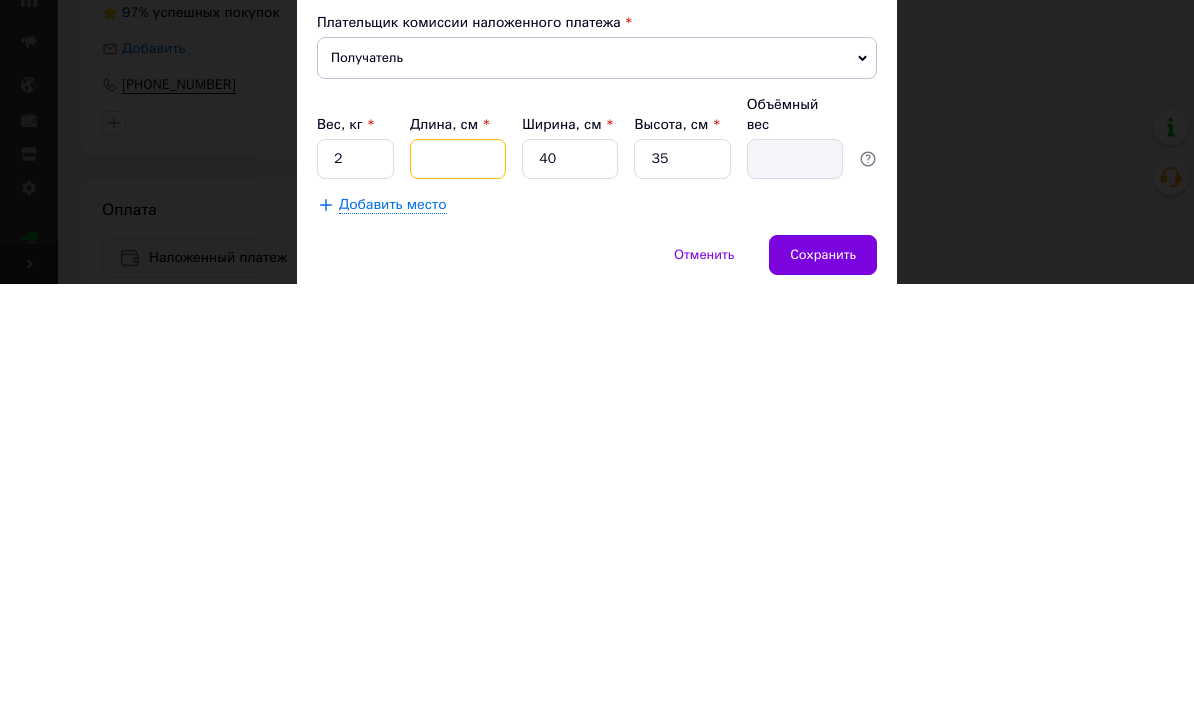 type on "5" 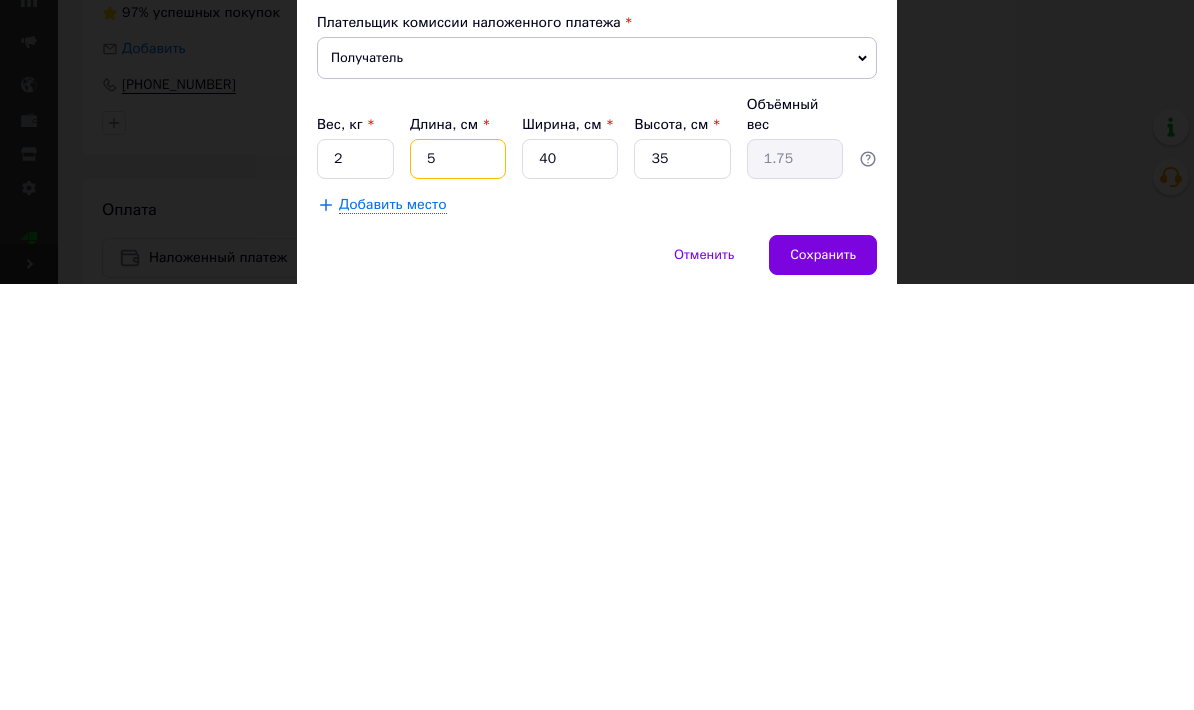type on "58" 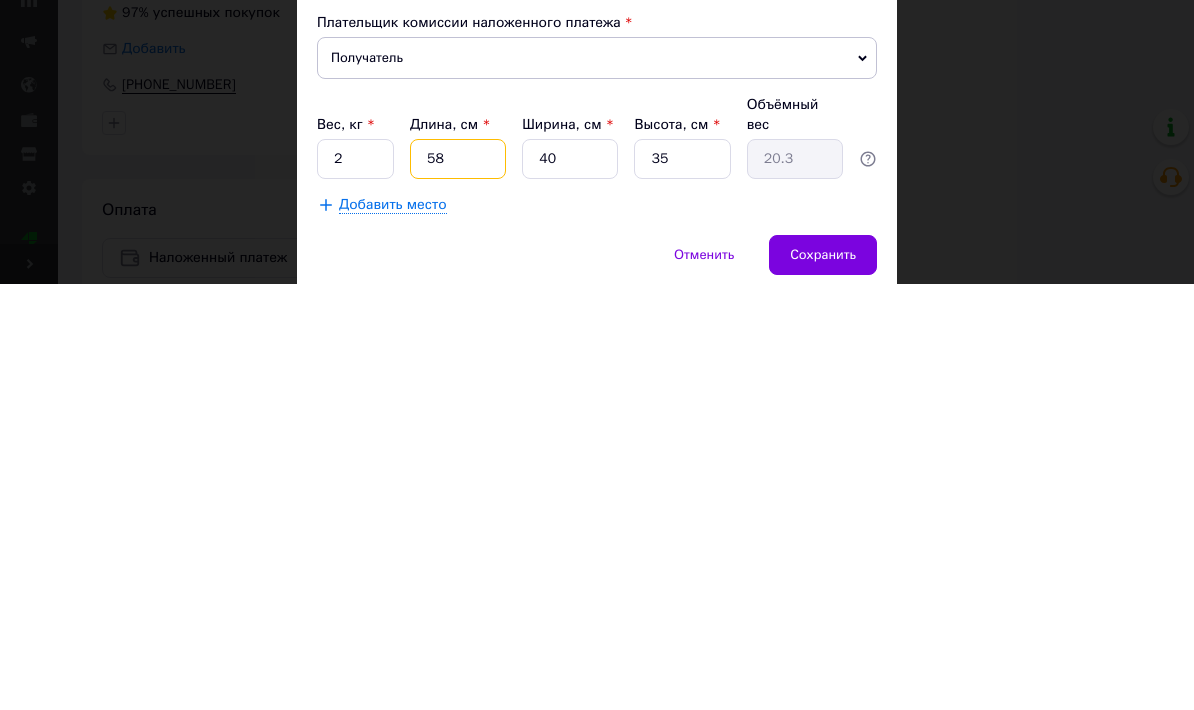 type on "58" 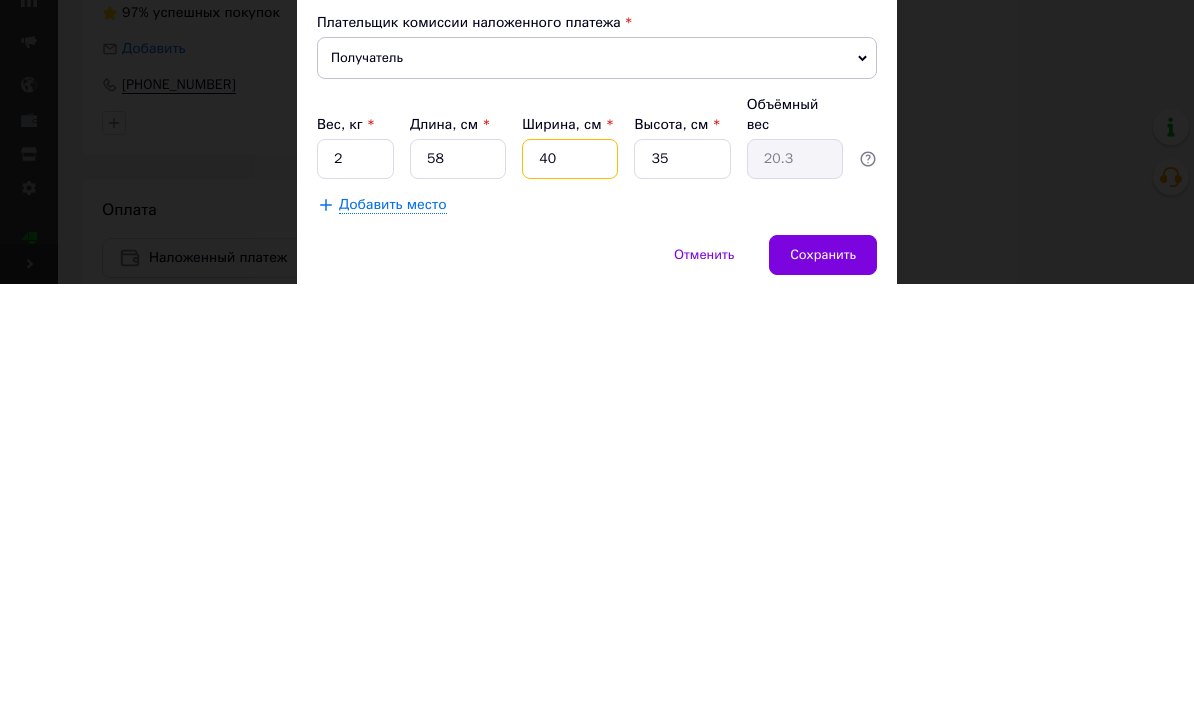 click on "40" at bounding box center [570, 585] 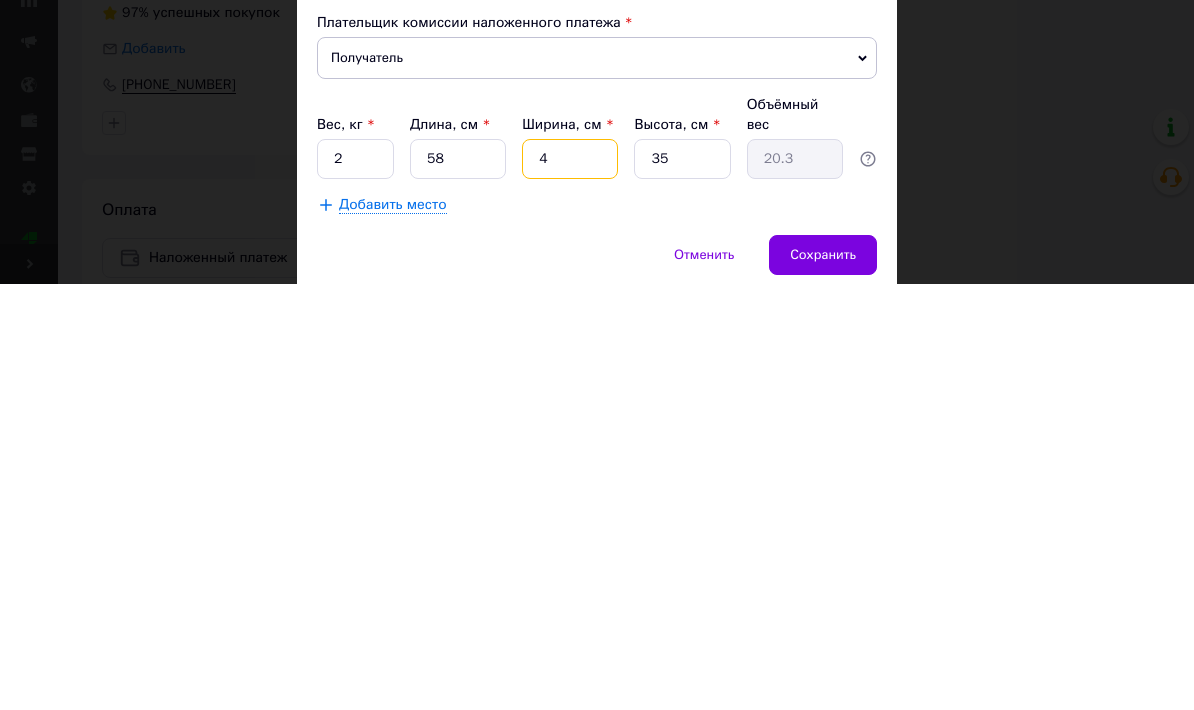 type on "2.03" 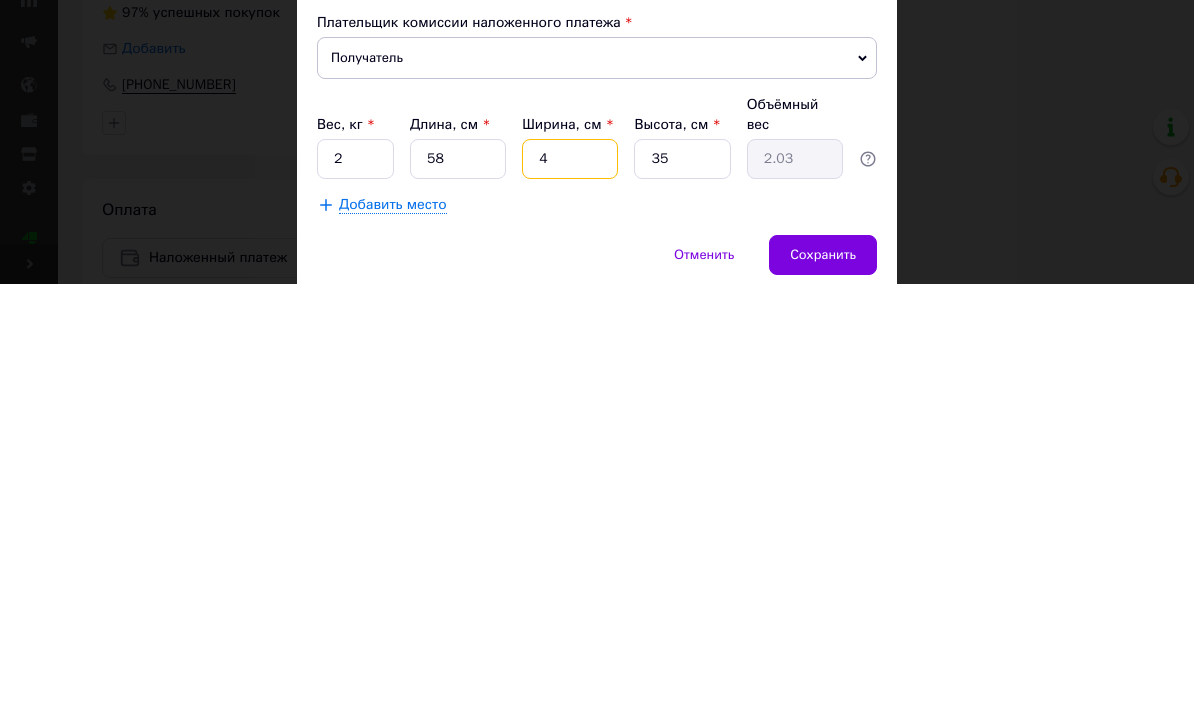 type 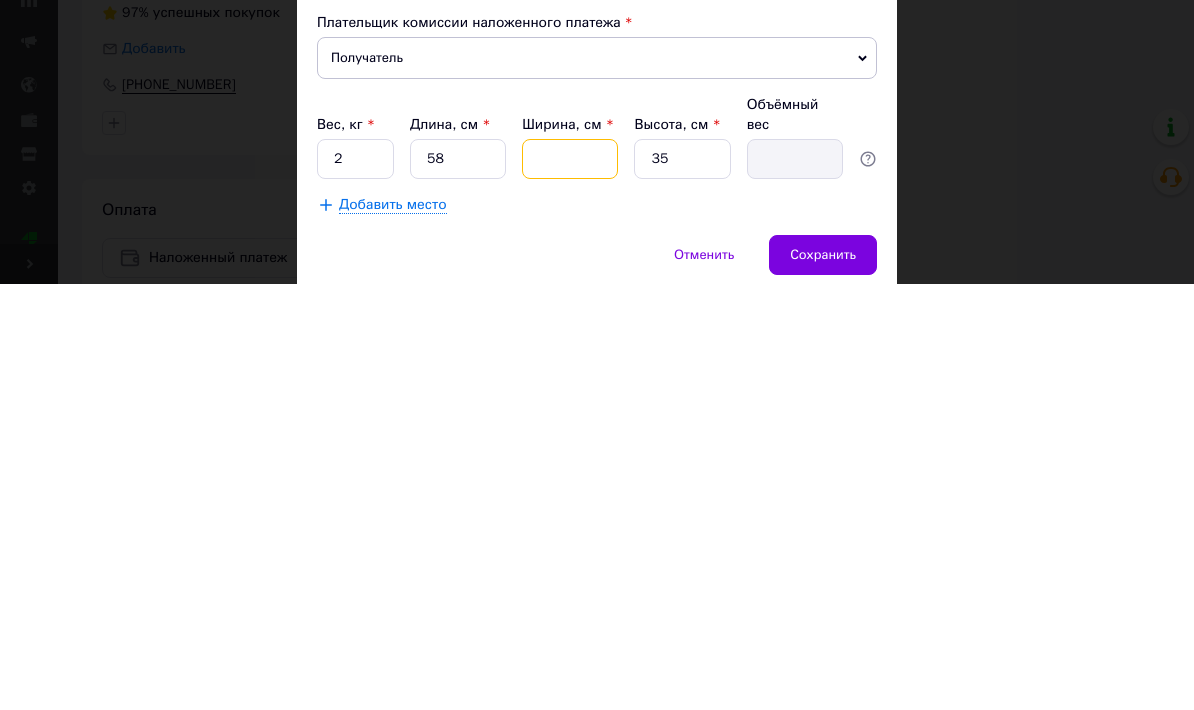 type on "3" 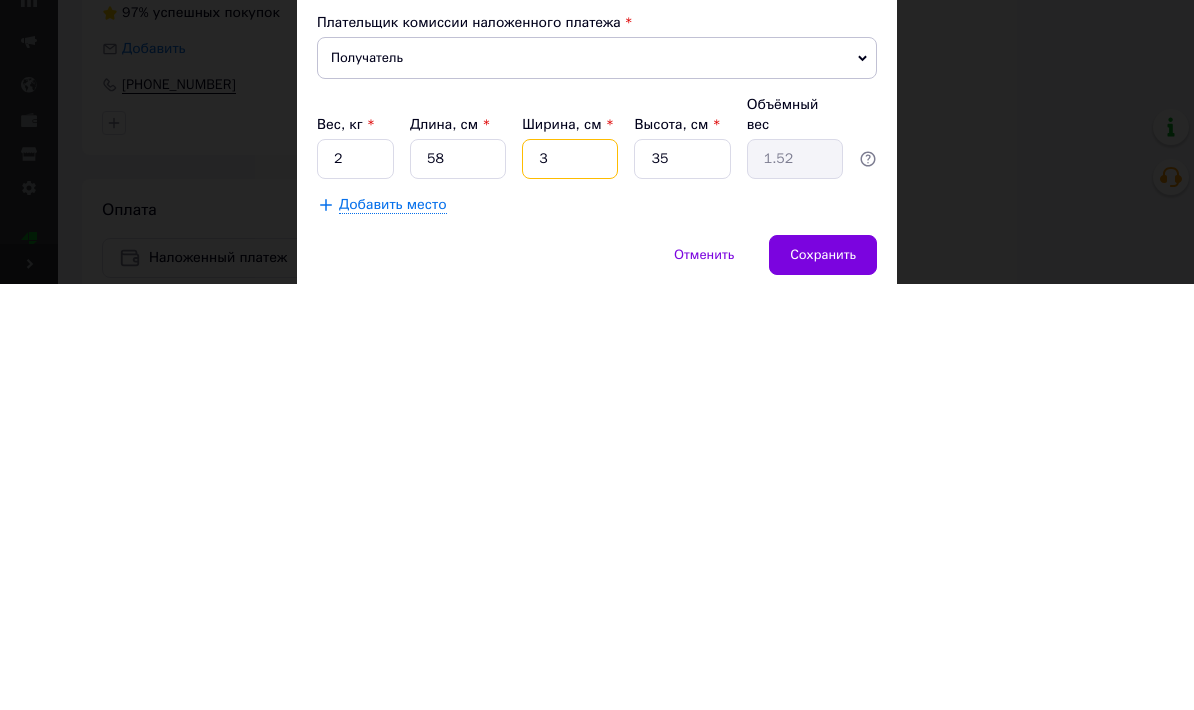 type on "36" 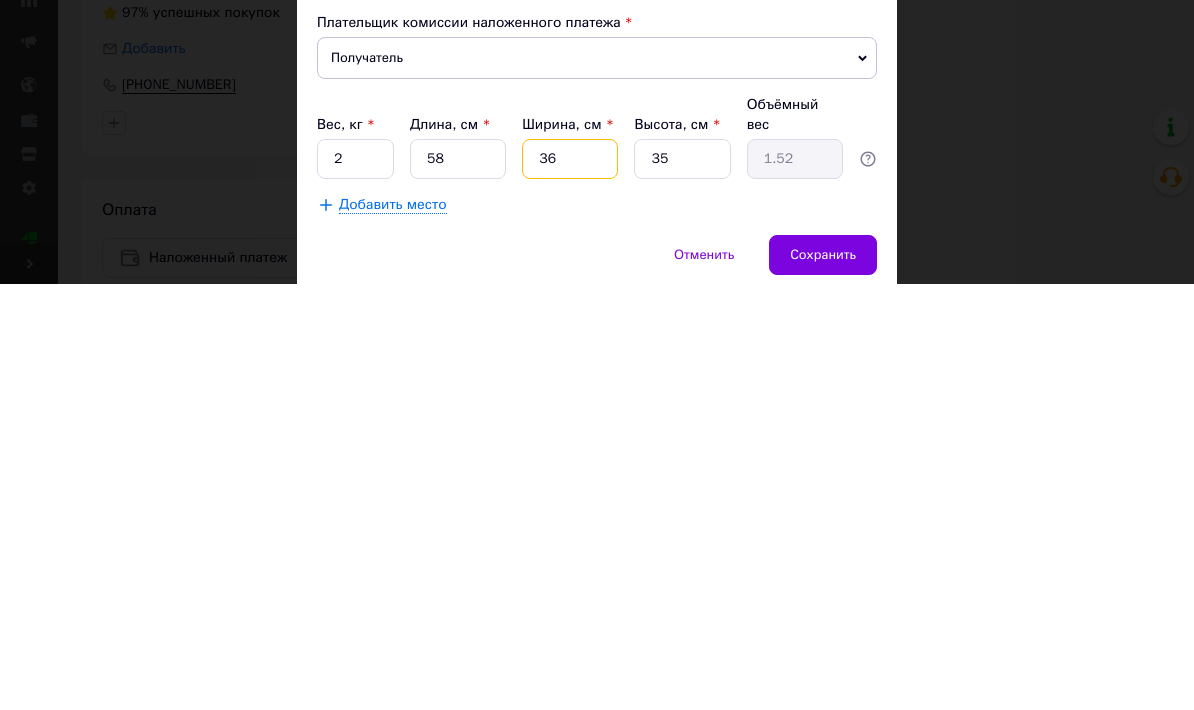 type on "18.27" 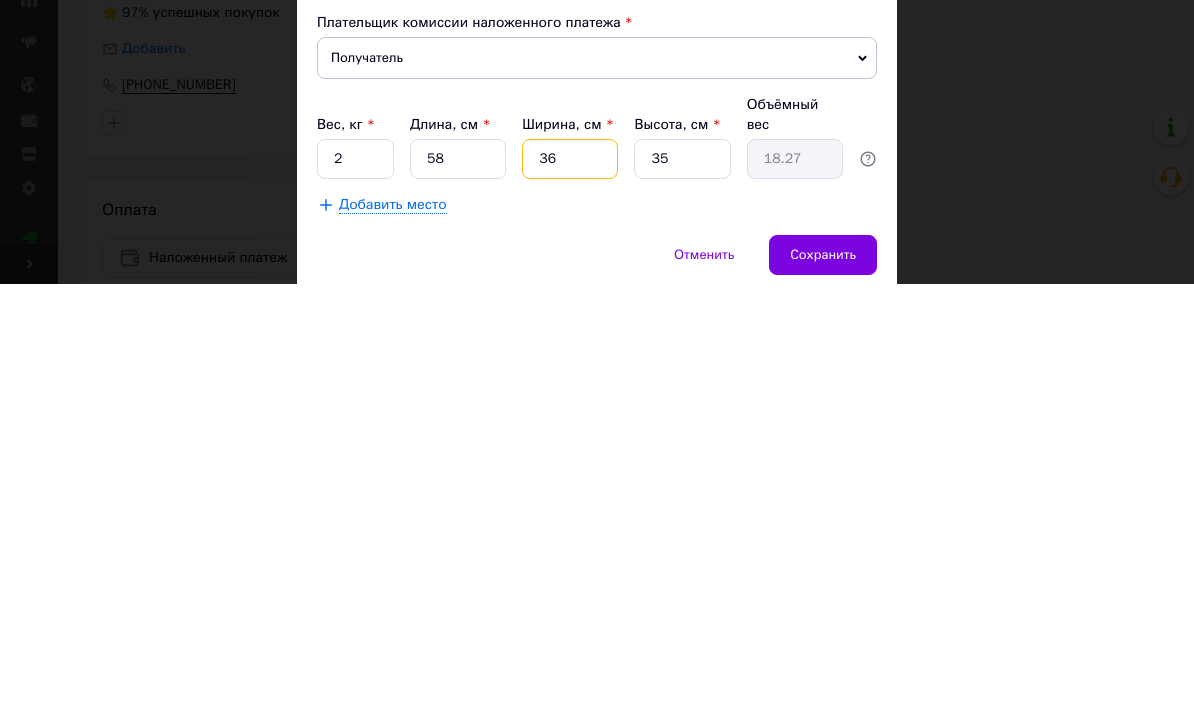 type on "36" 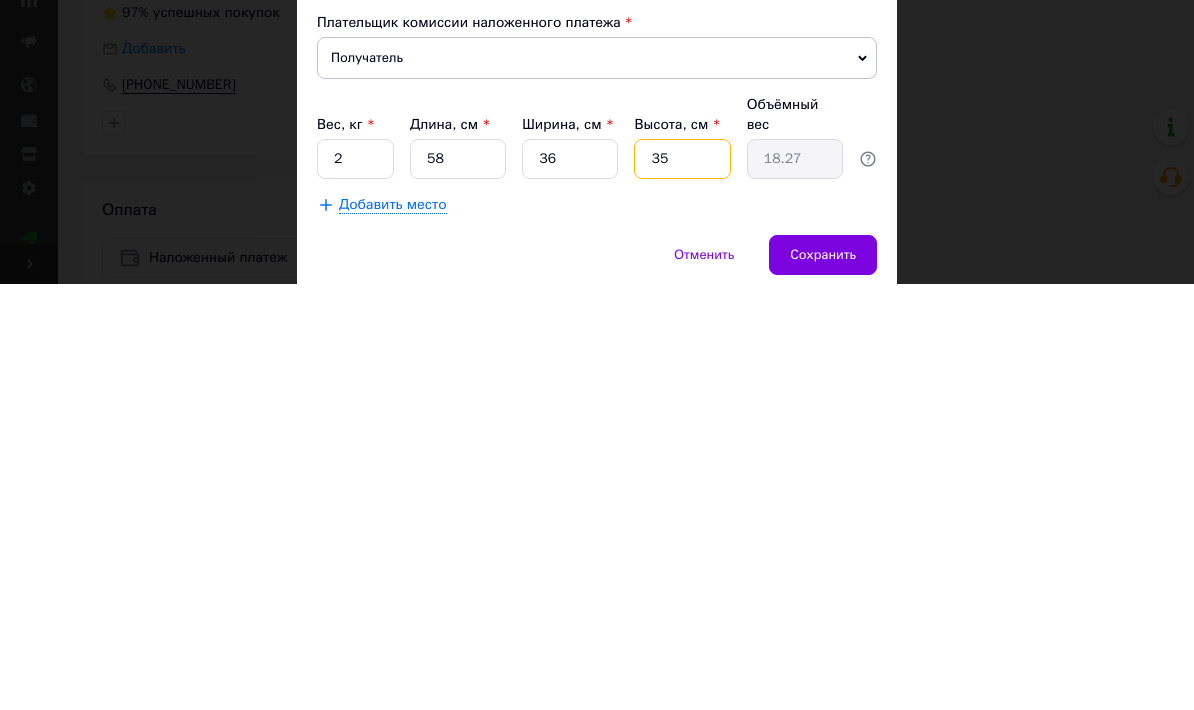 click on "35" at bounding box center (682, 585) 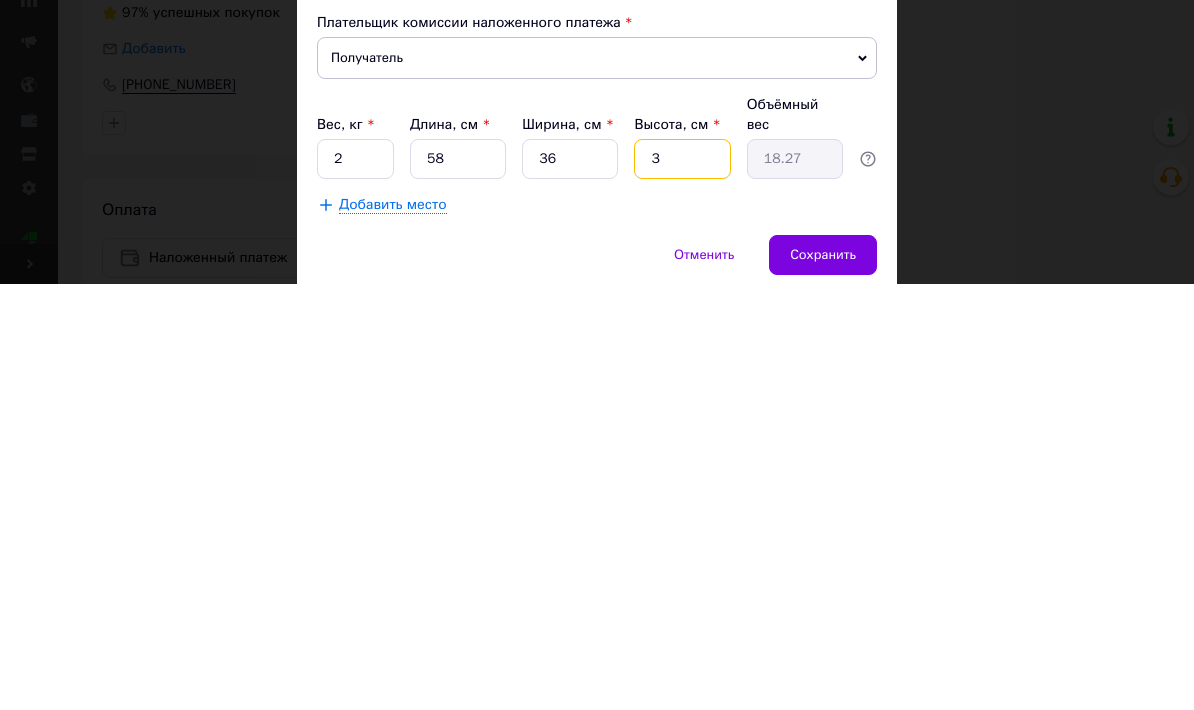 type on "1.57" 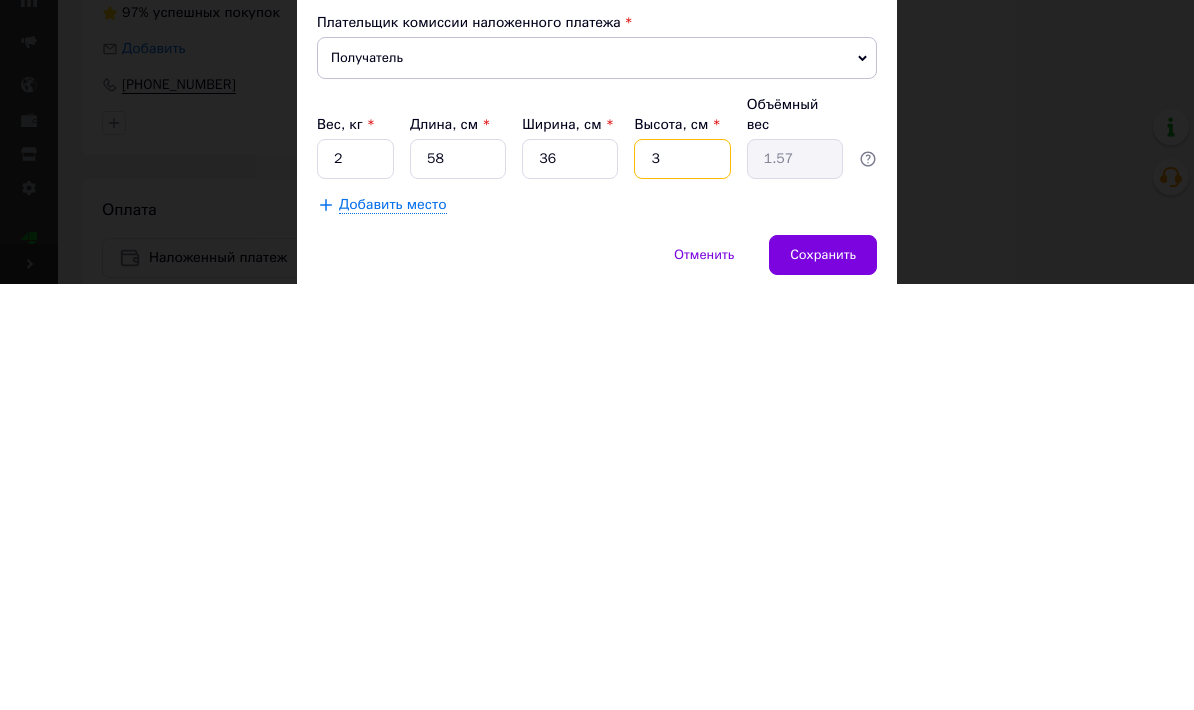 type 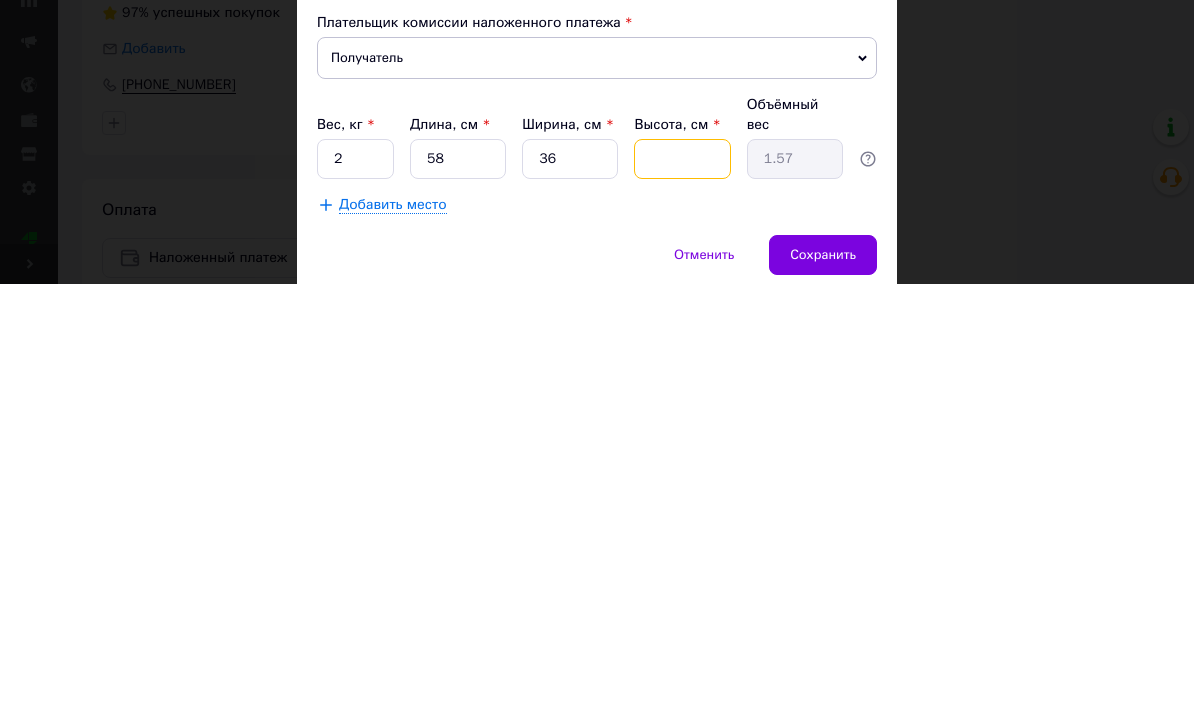 type 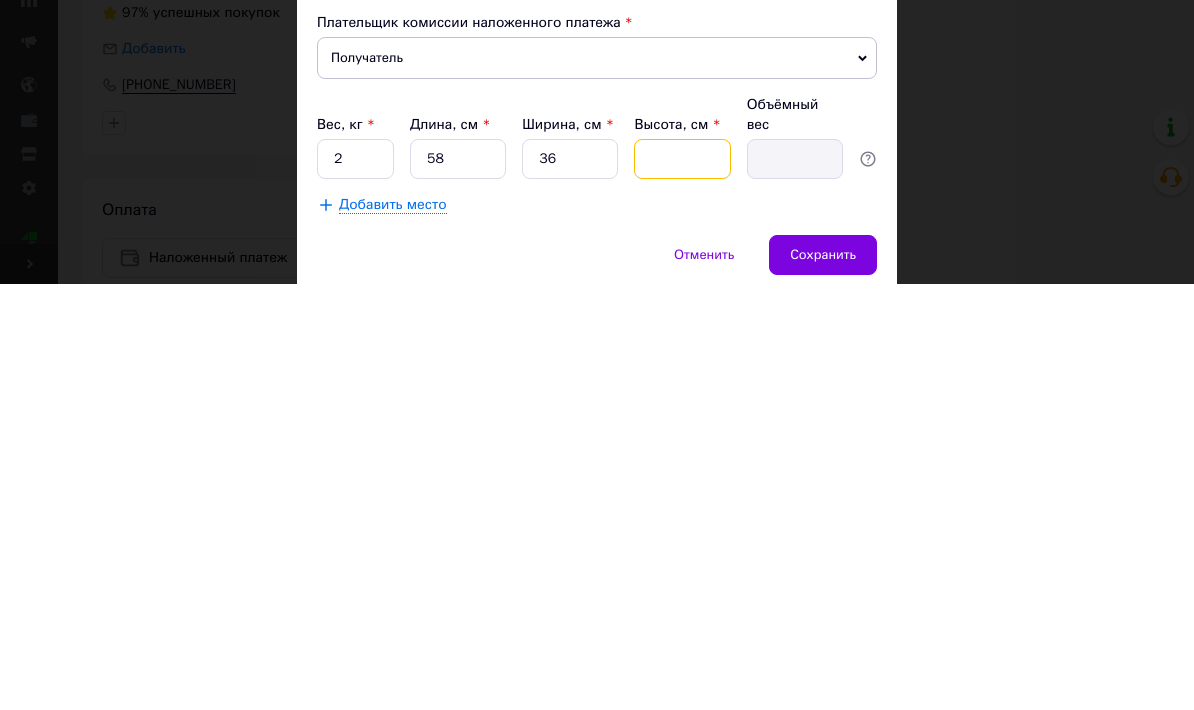 type on "5" 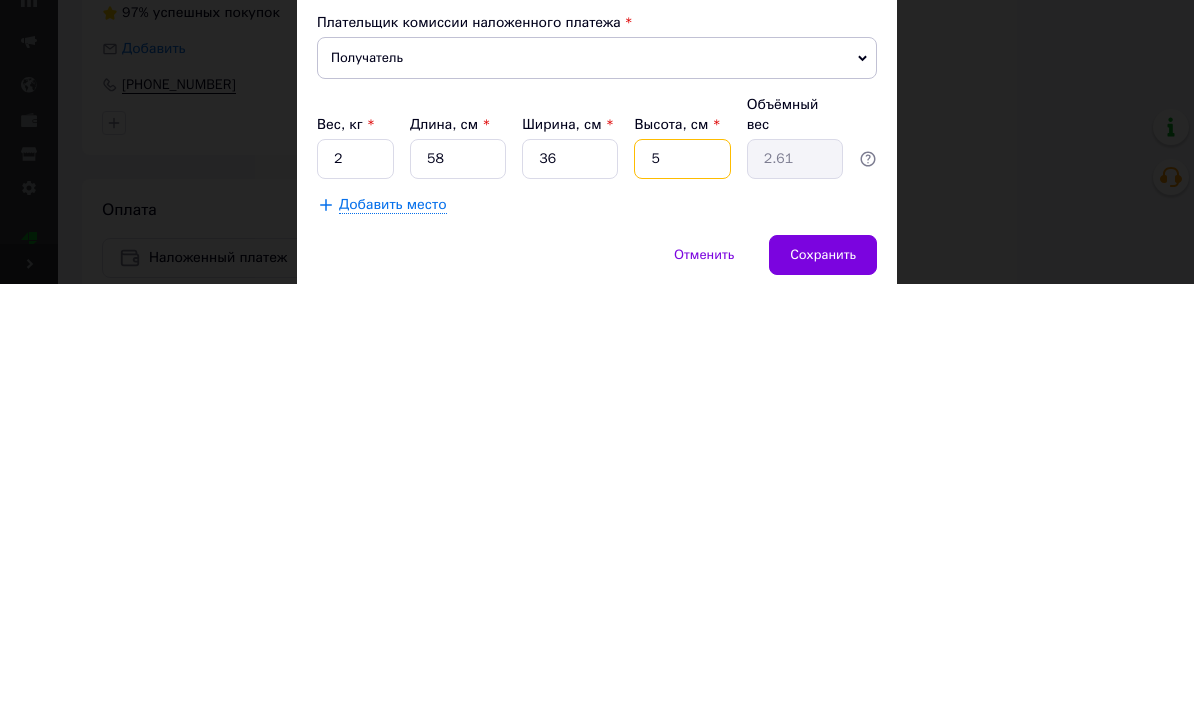 type 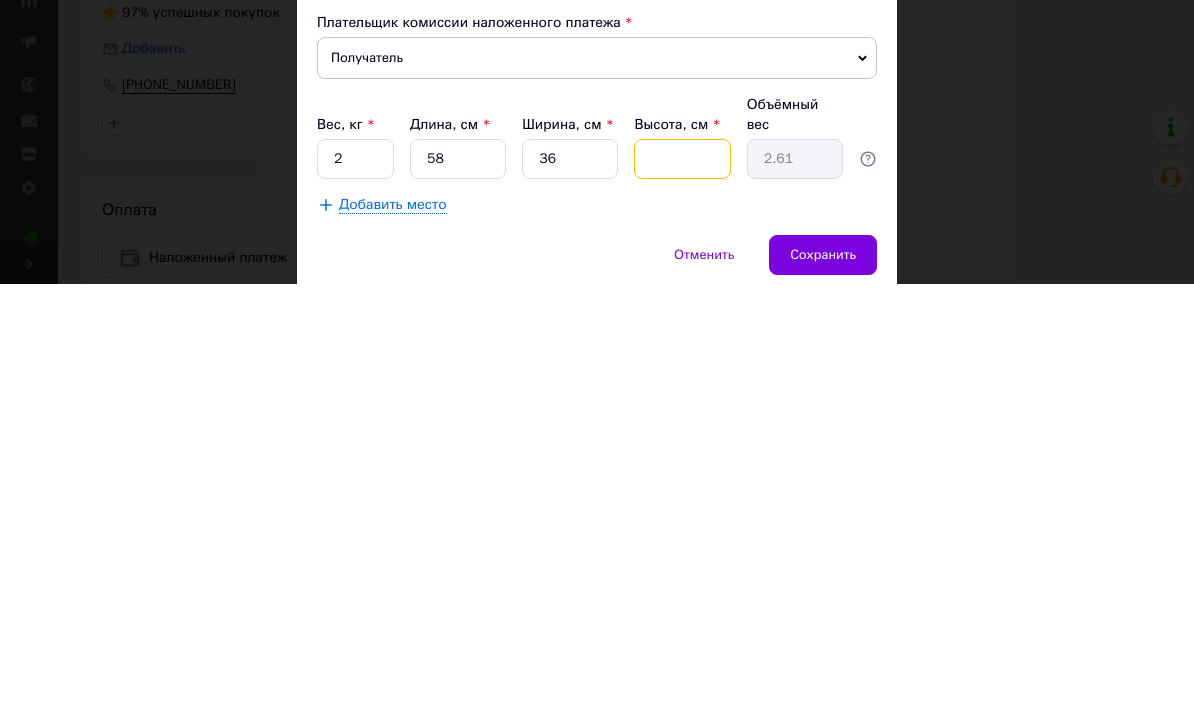 type 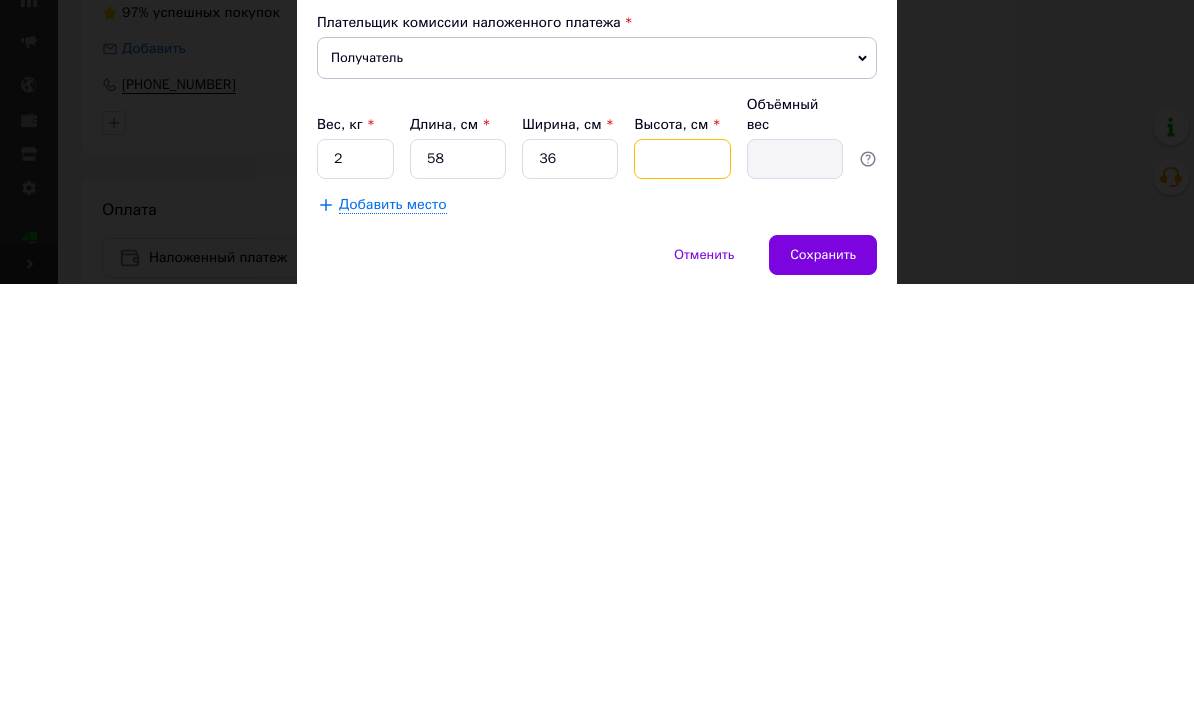 type on "4" 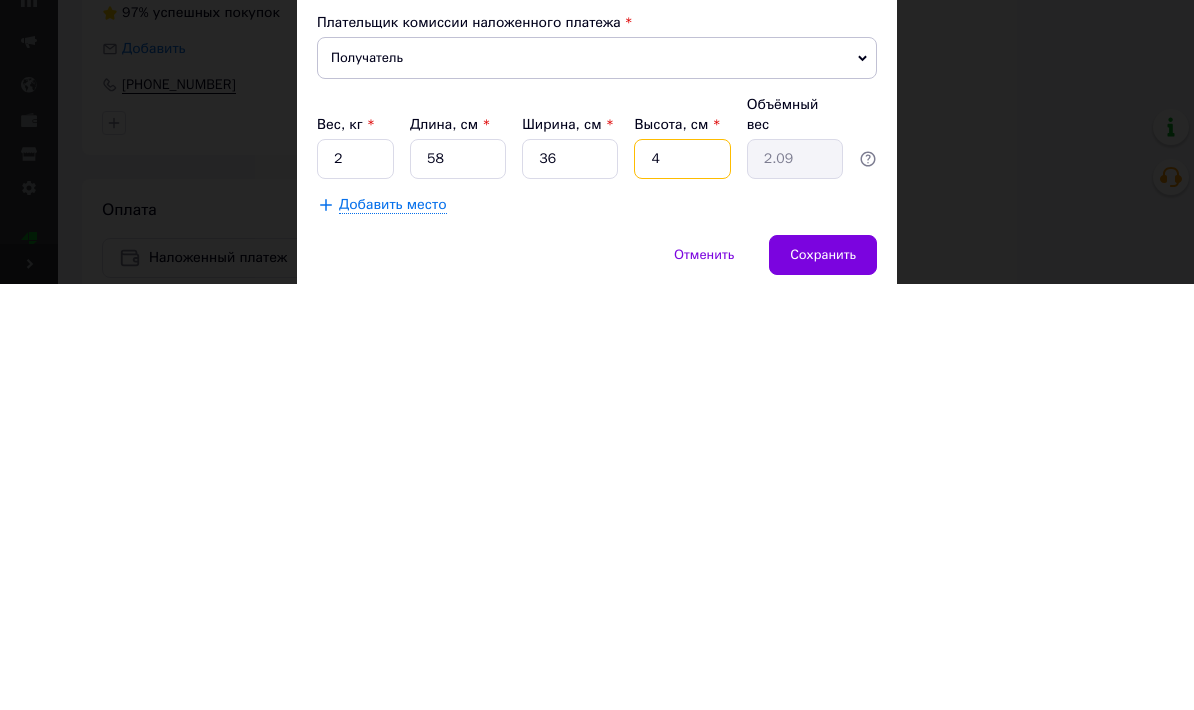 type on "4" 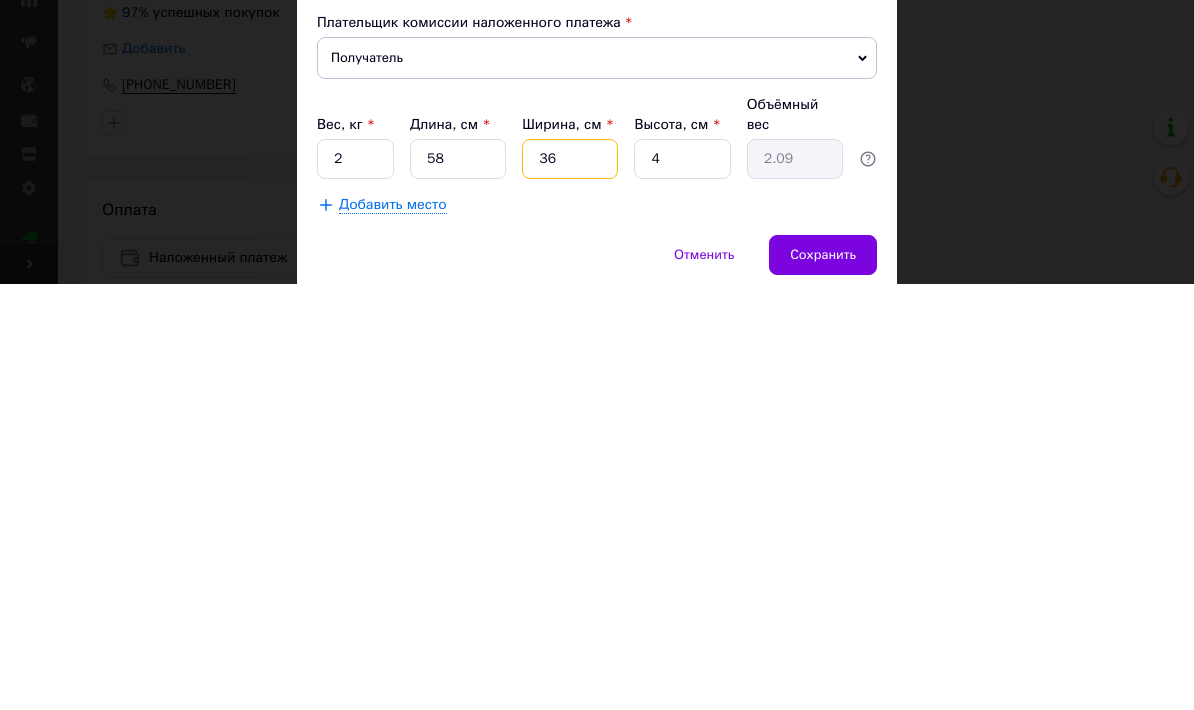click on "36" at bounding box center [570, 585] 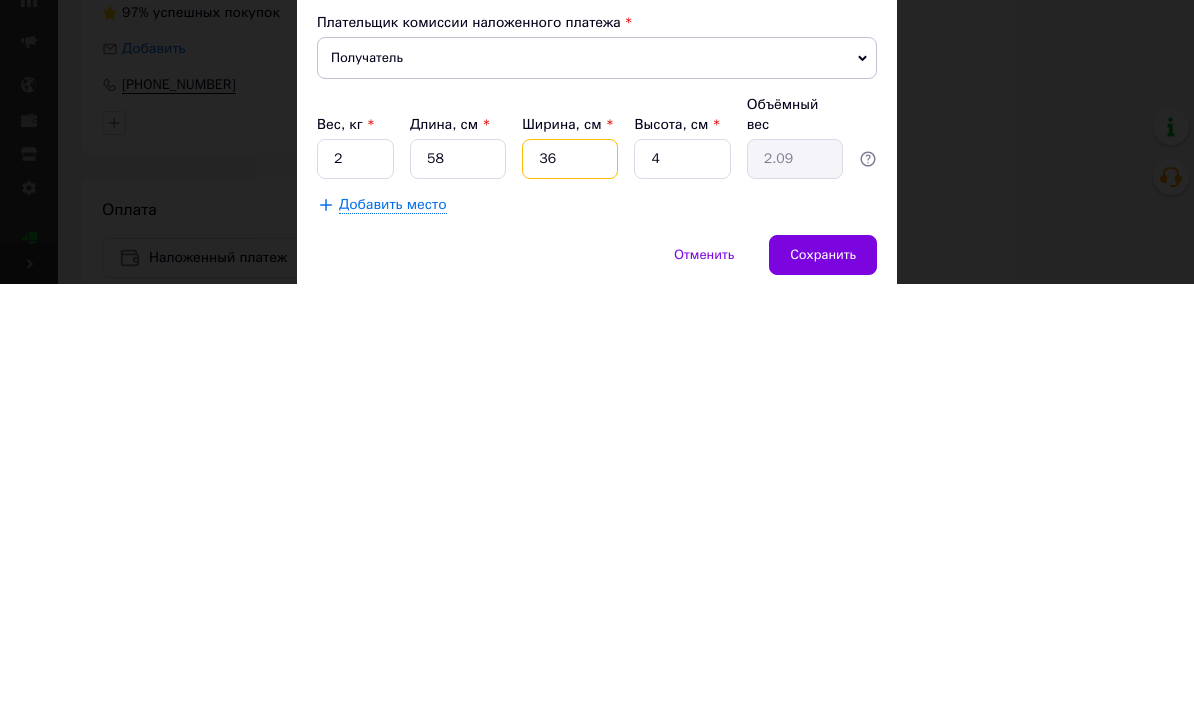 type on "3" 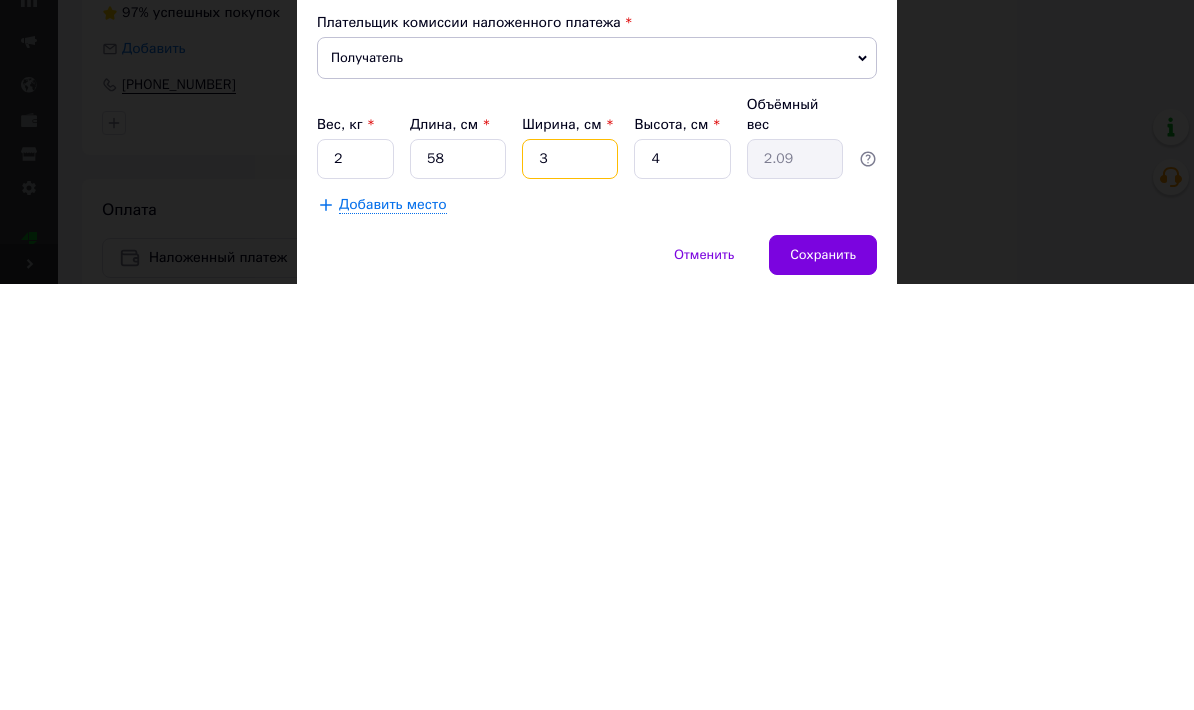 type on "0.17" 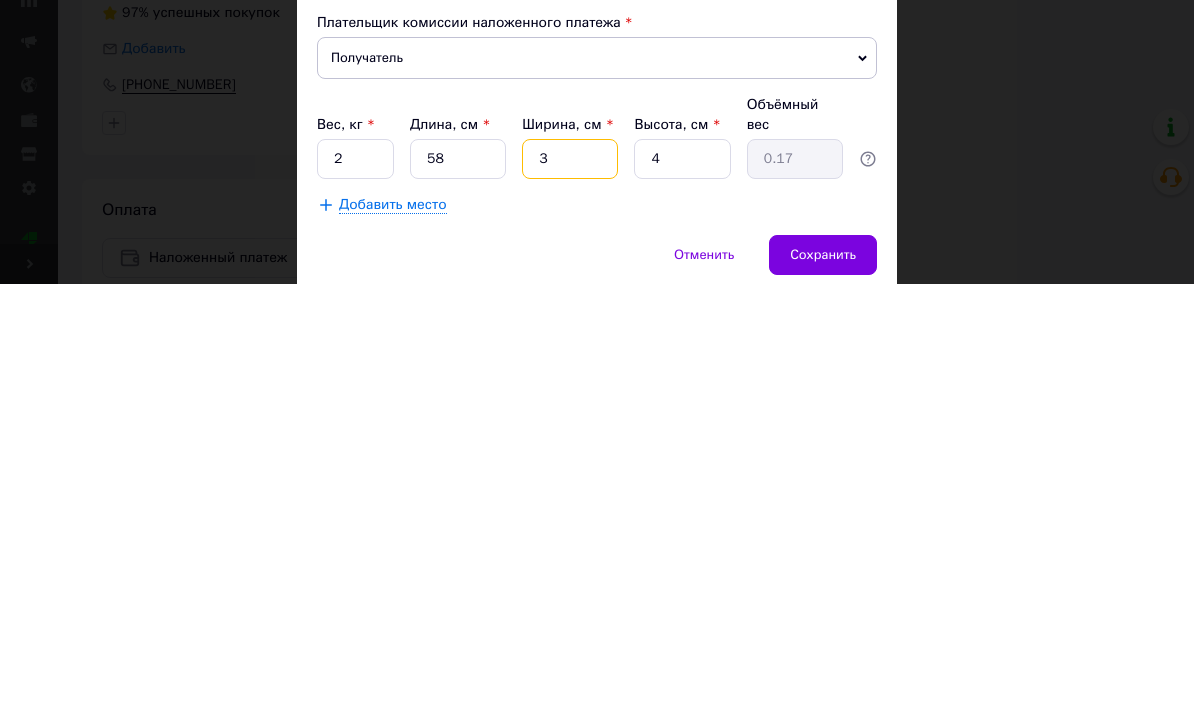 type on "35" 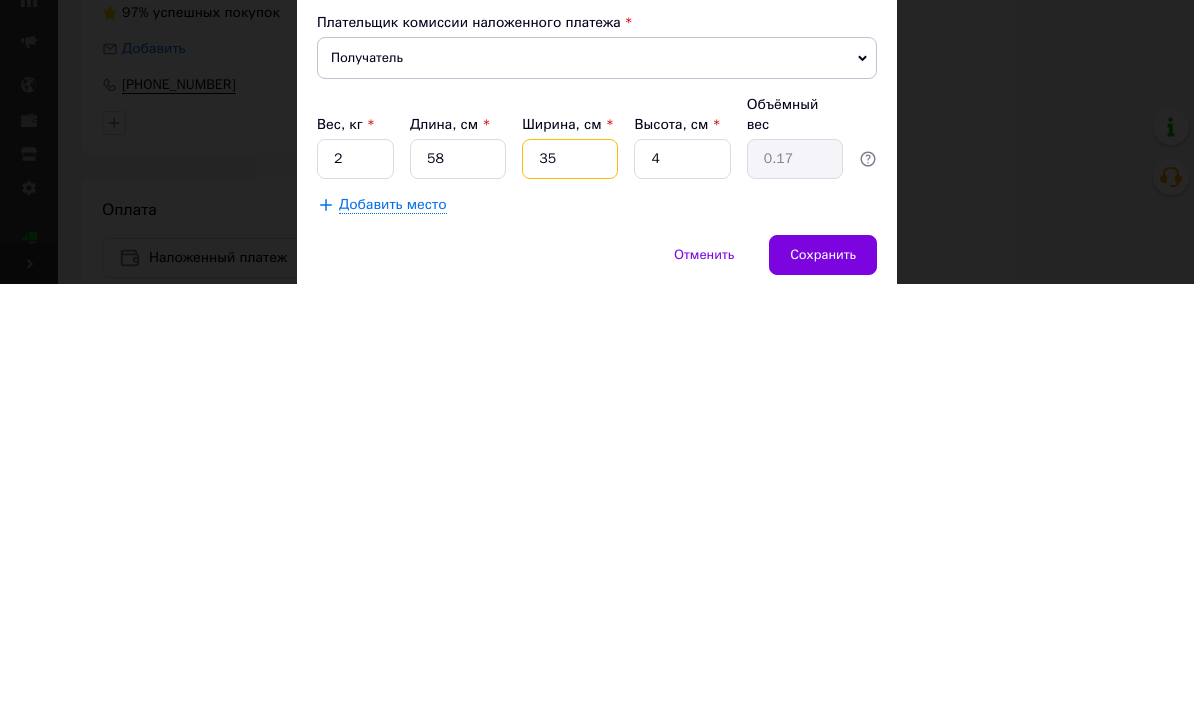 type on "2.03" 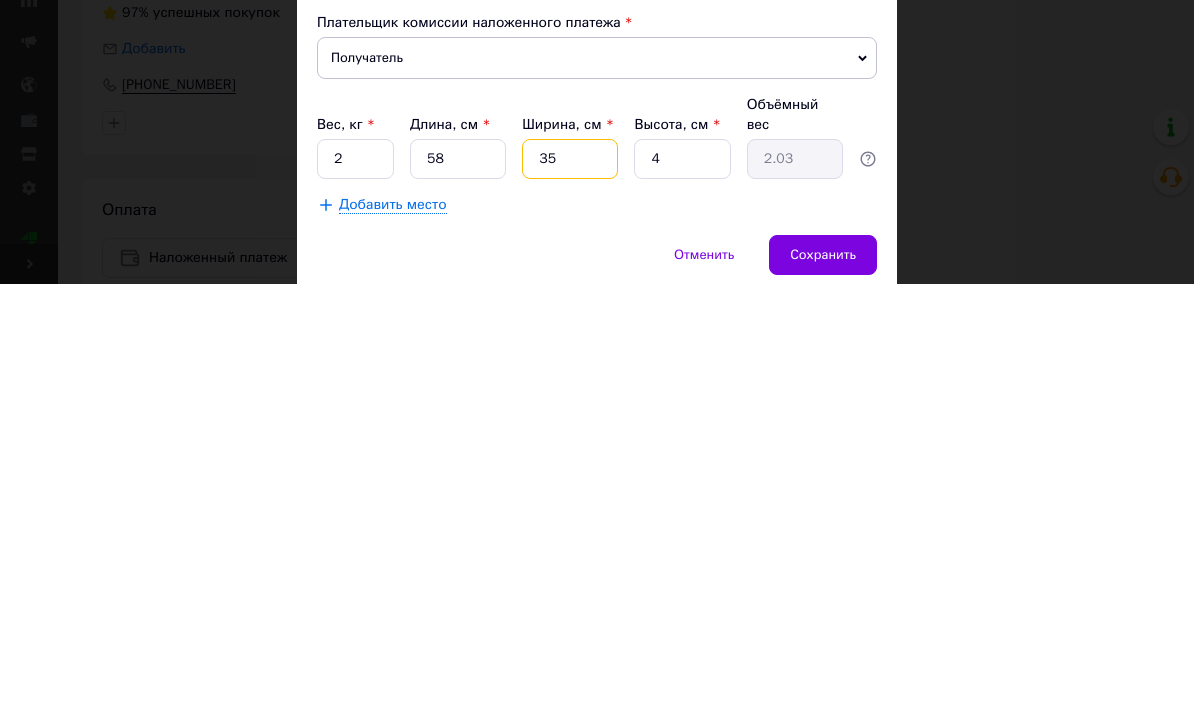 type on "35" 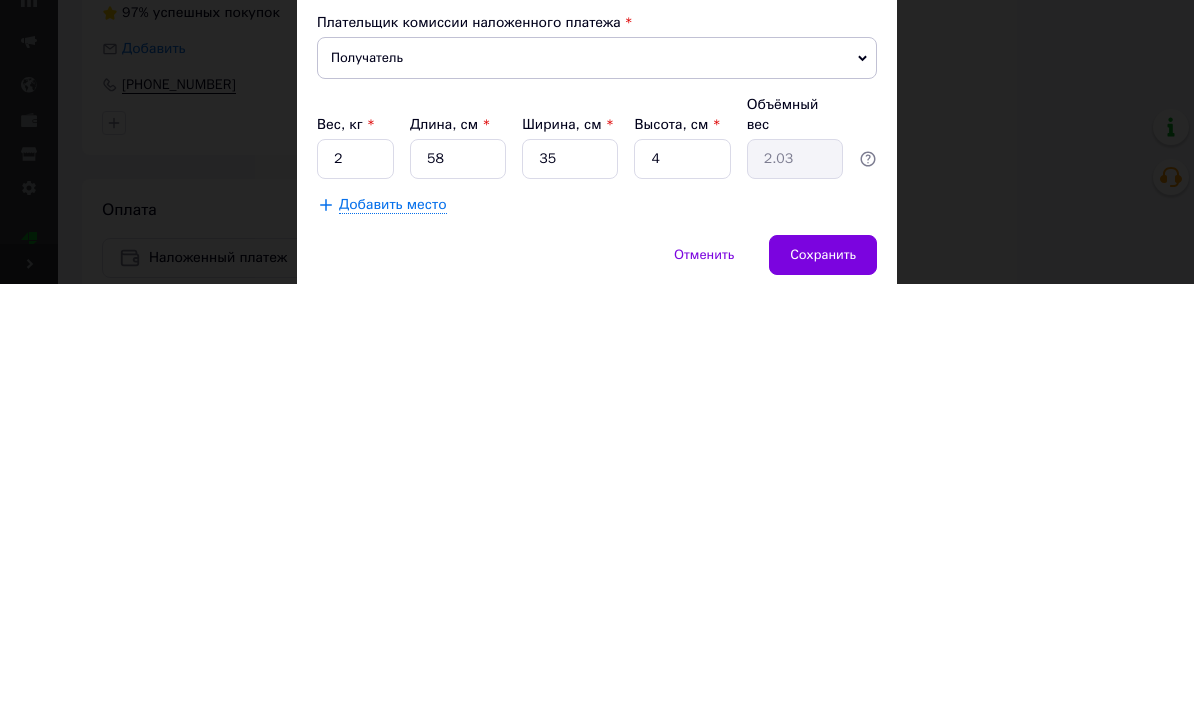 click on "58" at bounding box center [458, 585] 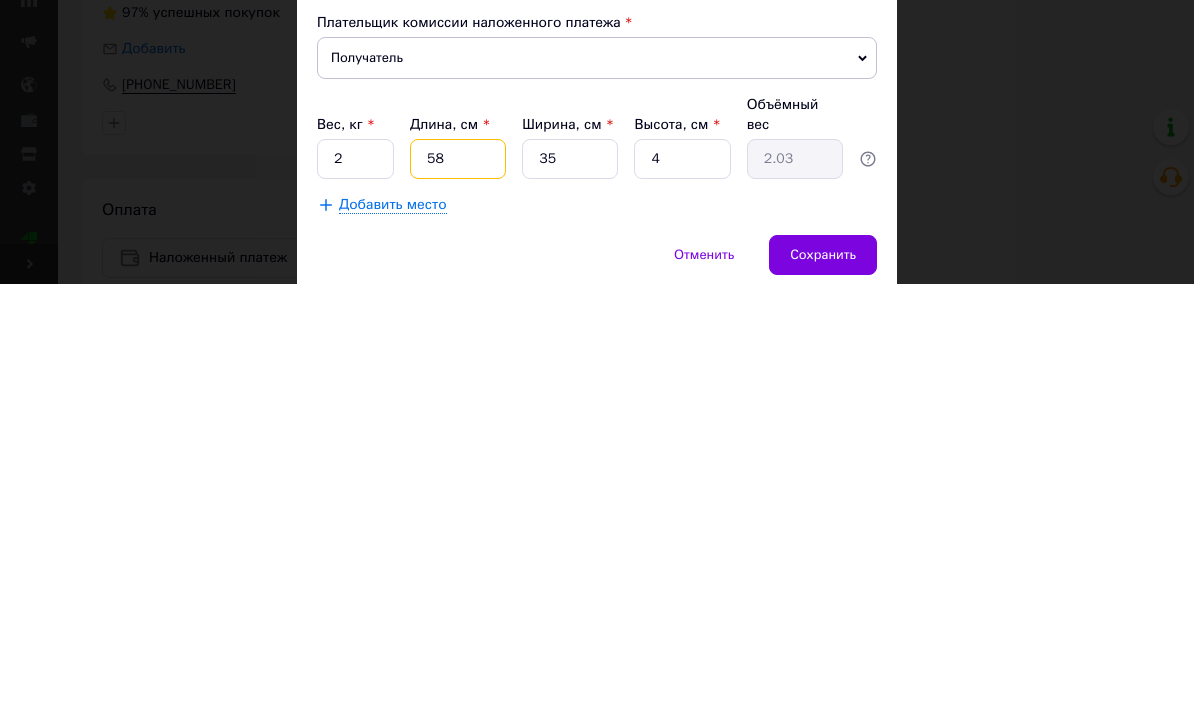 type on "5" 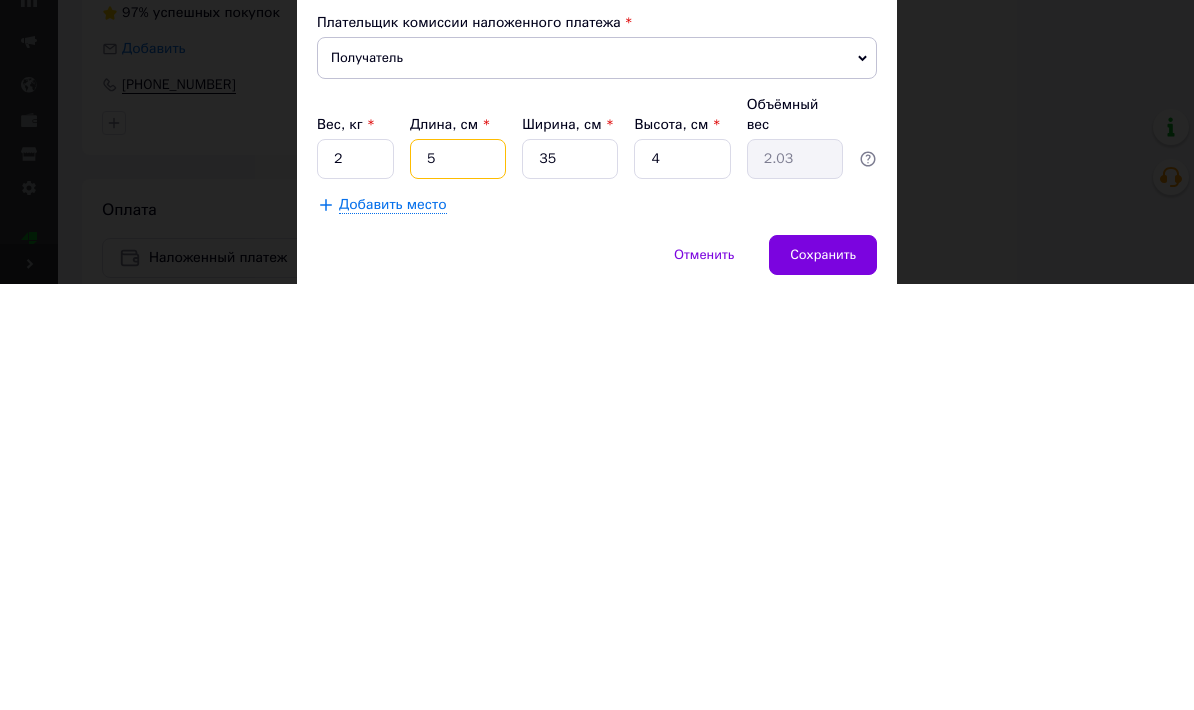 type on "0.18" 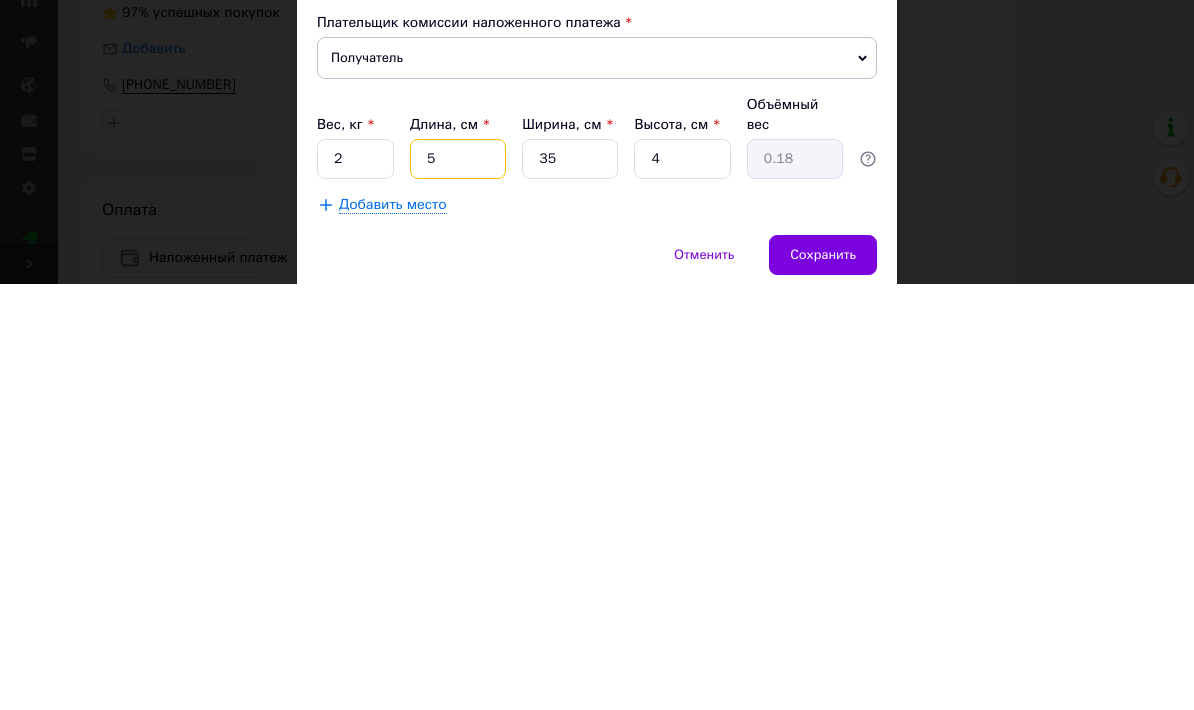 type on "58" 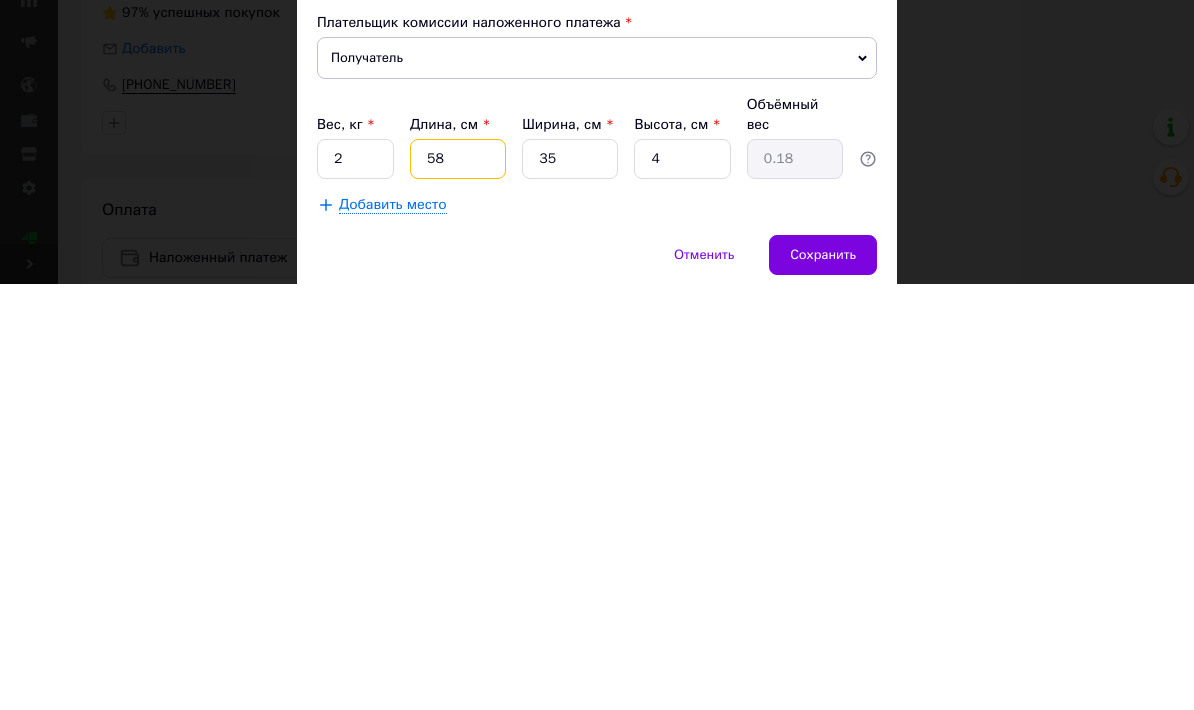 type on "2.03" 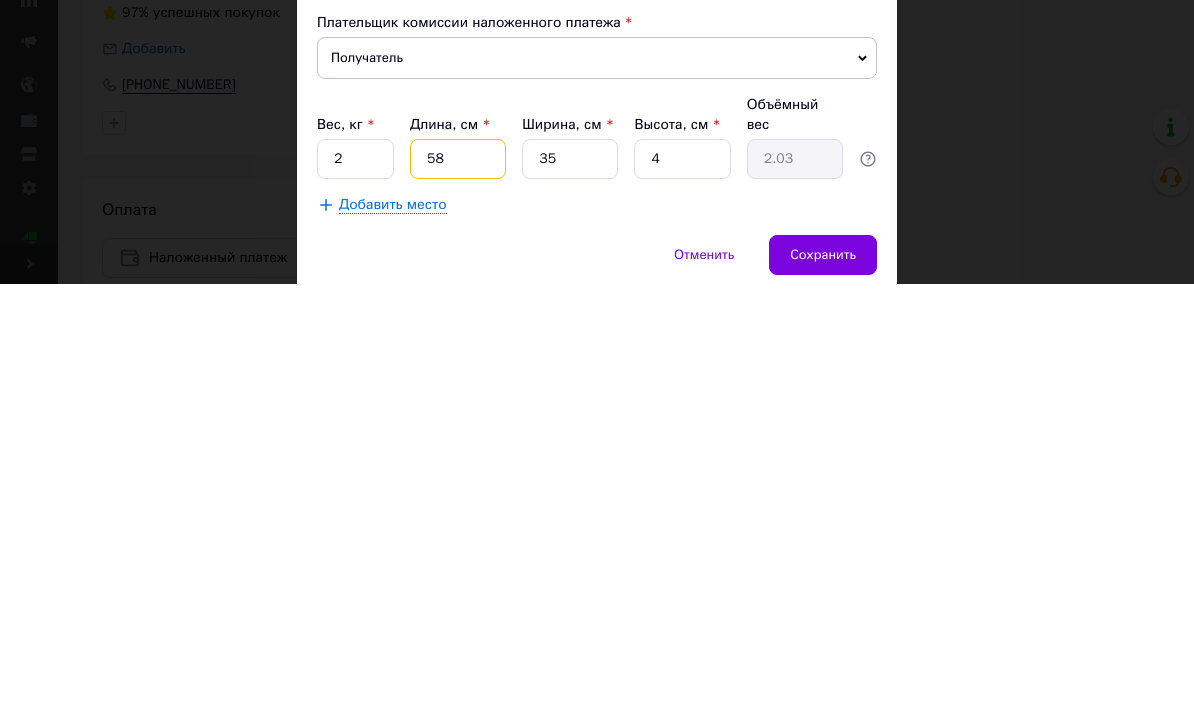 type on "5" 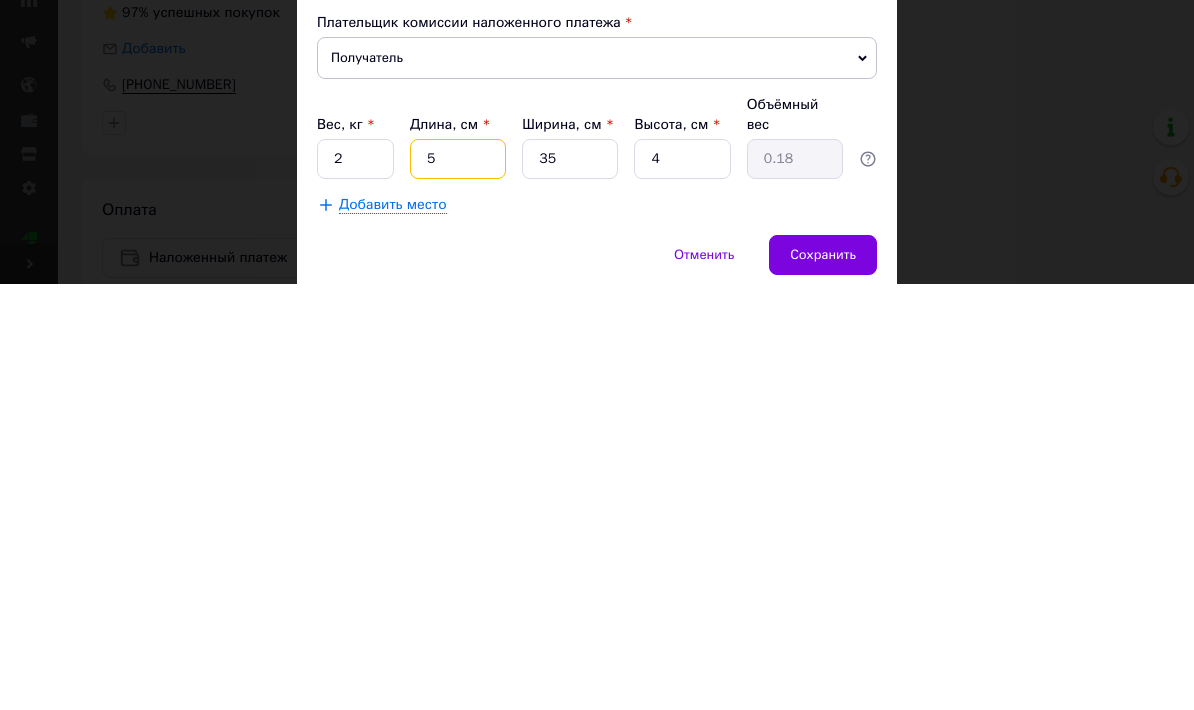 type on "57" 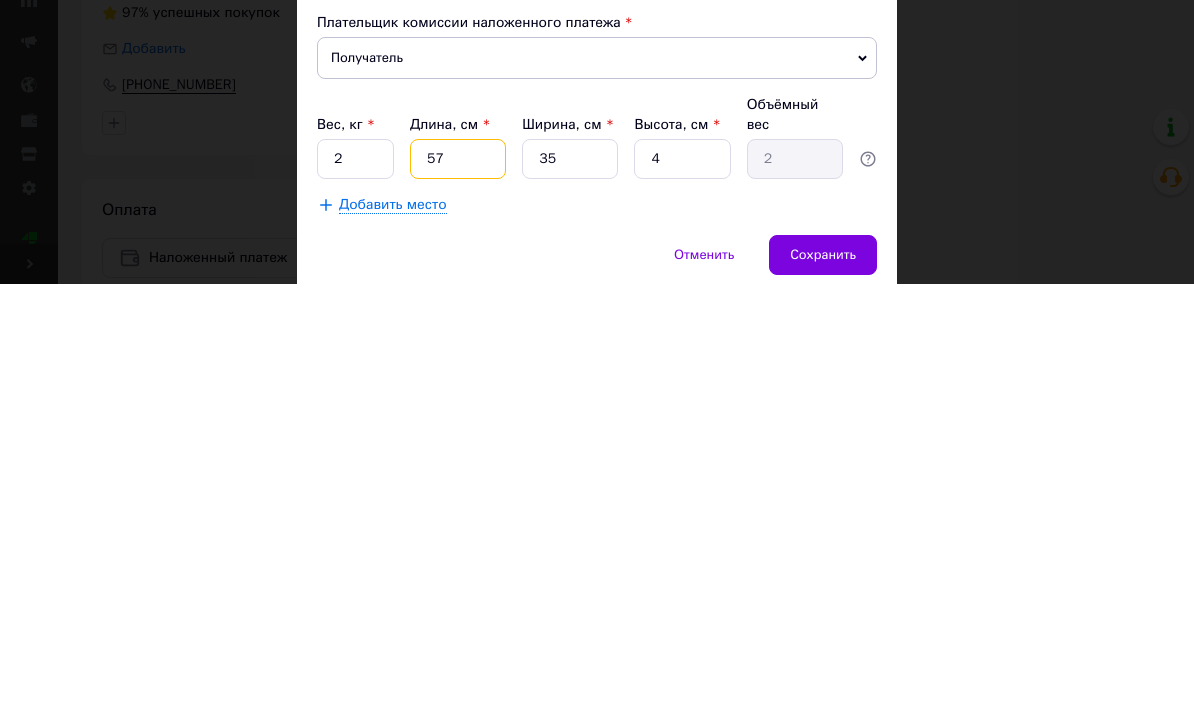 type on "575" 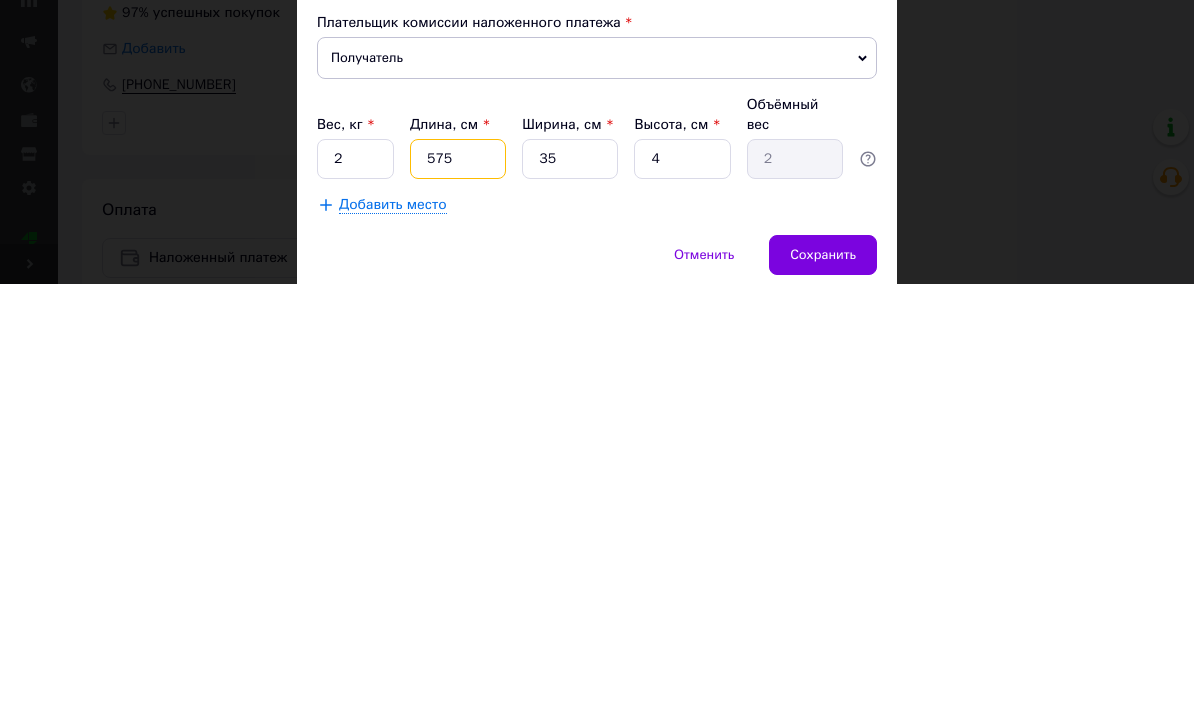 type on "20.13" 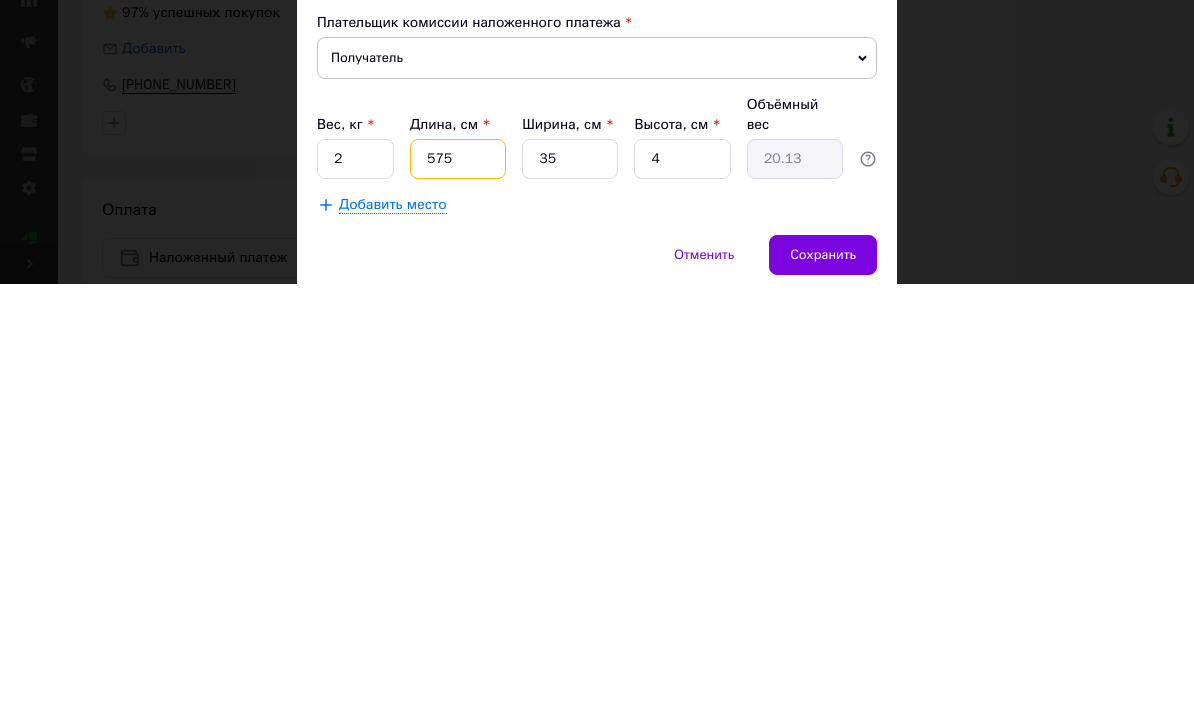 scroll, scrollTop: 1116, scrollLeft: 0, axis: vertical 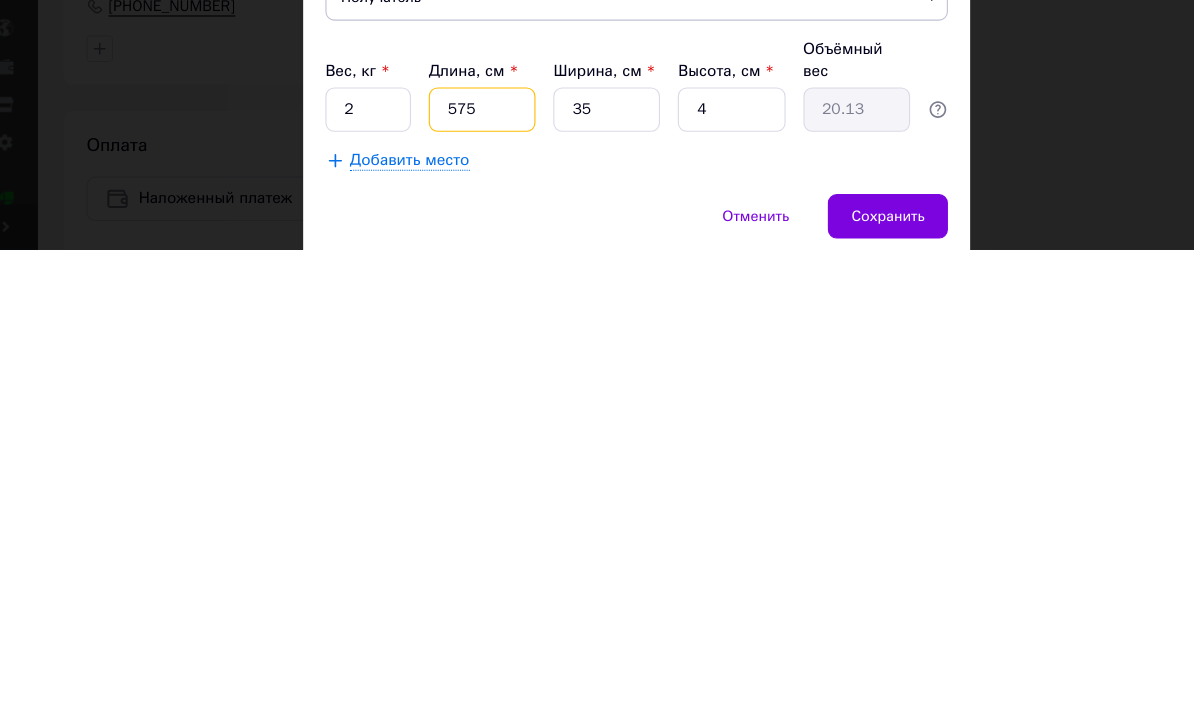 type on "57" 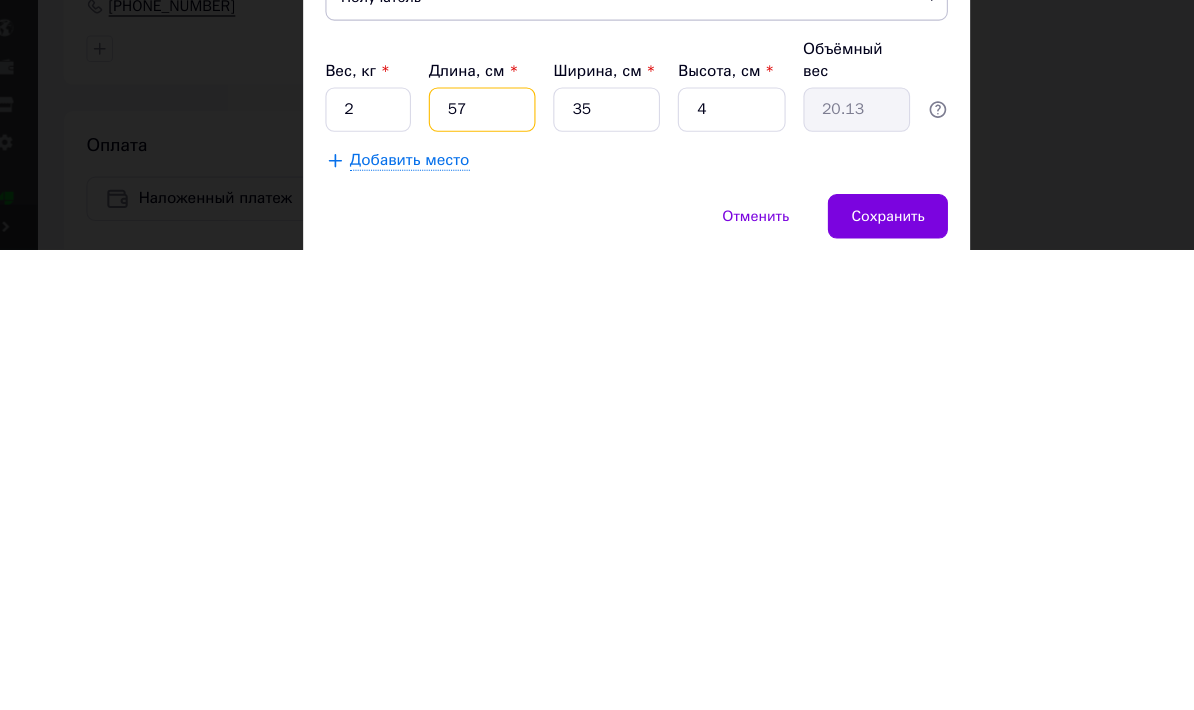 type on "2" 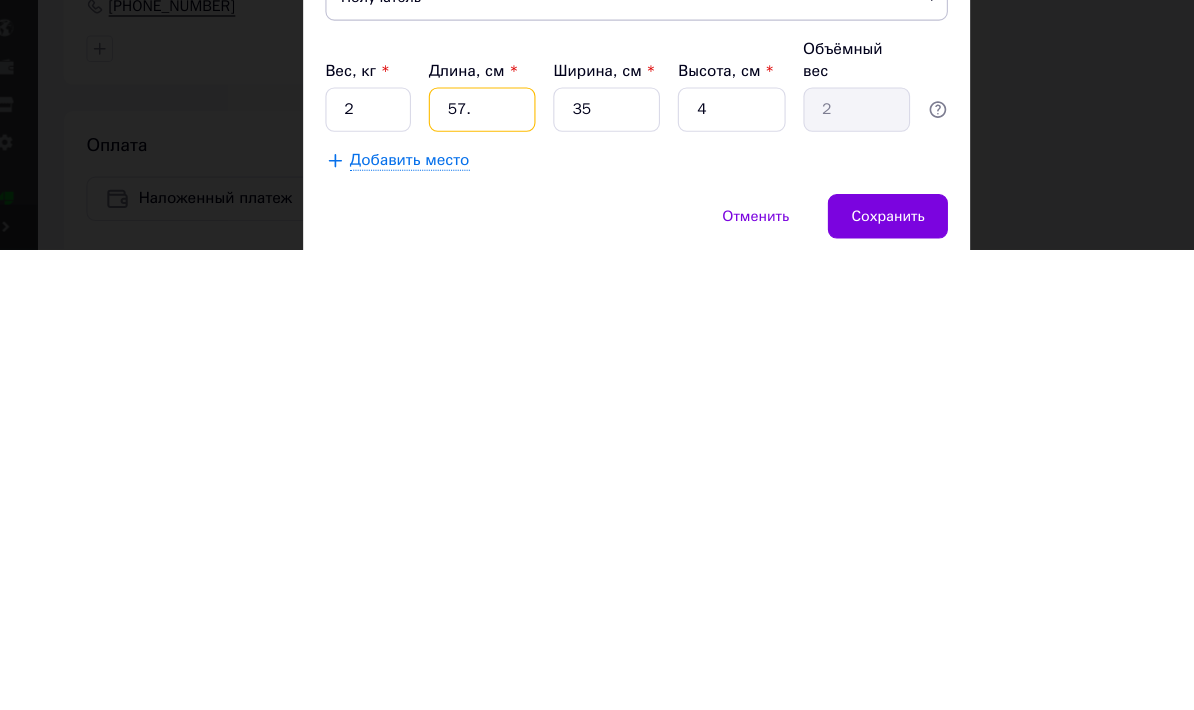type on "57.5" 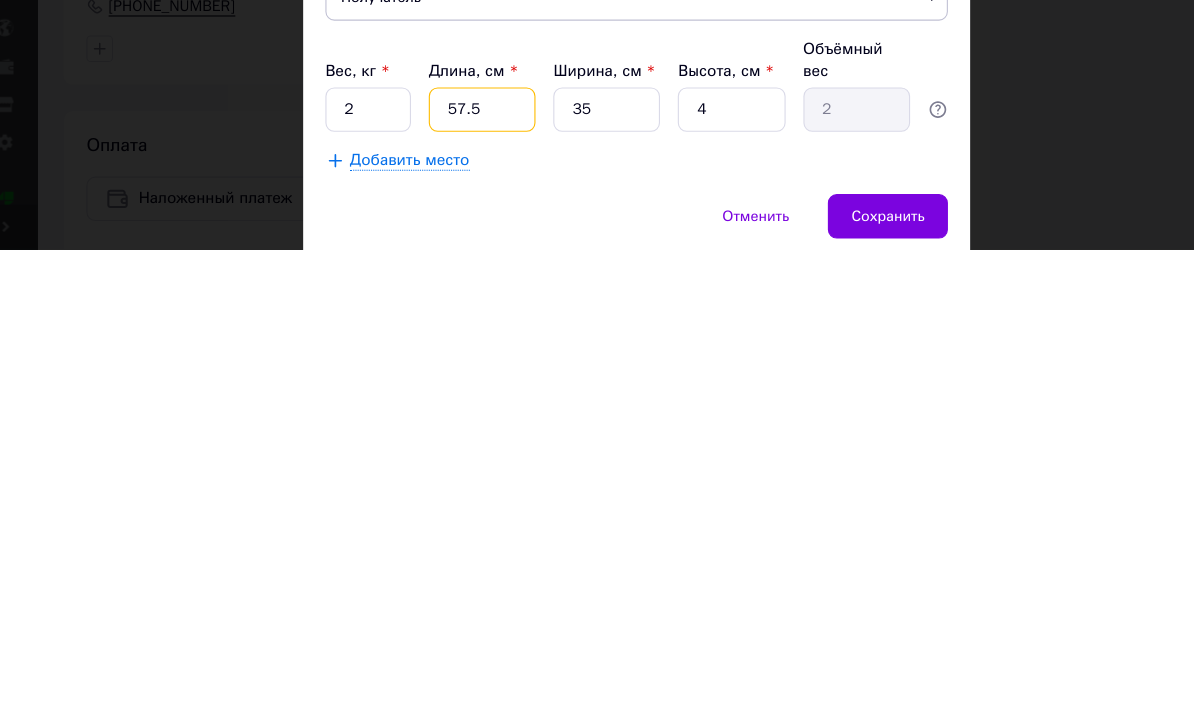 type on "2.01" 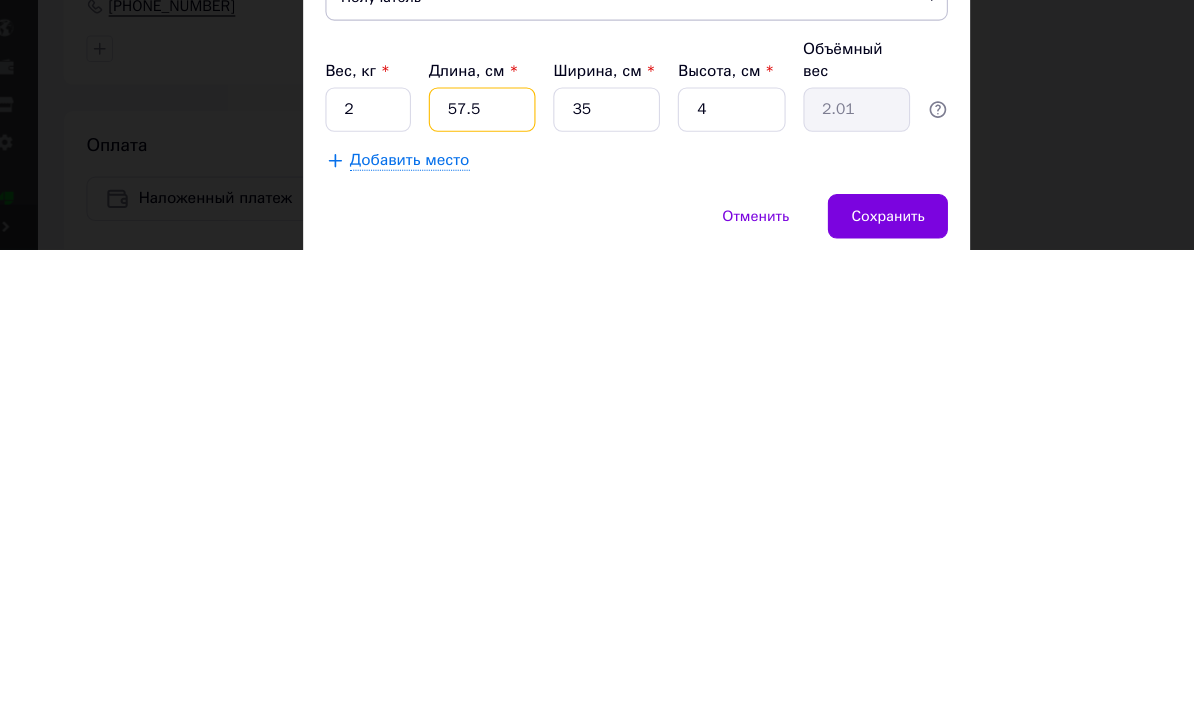 type on "57." 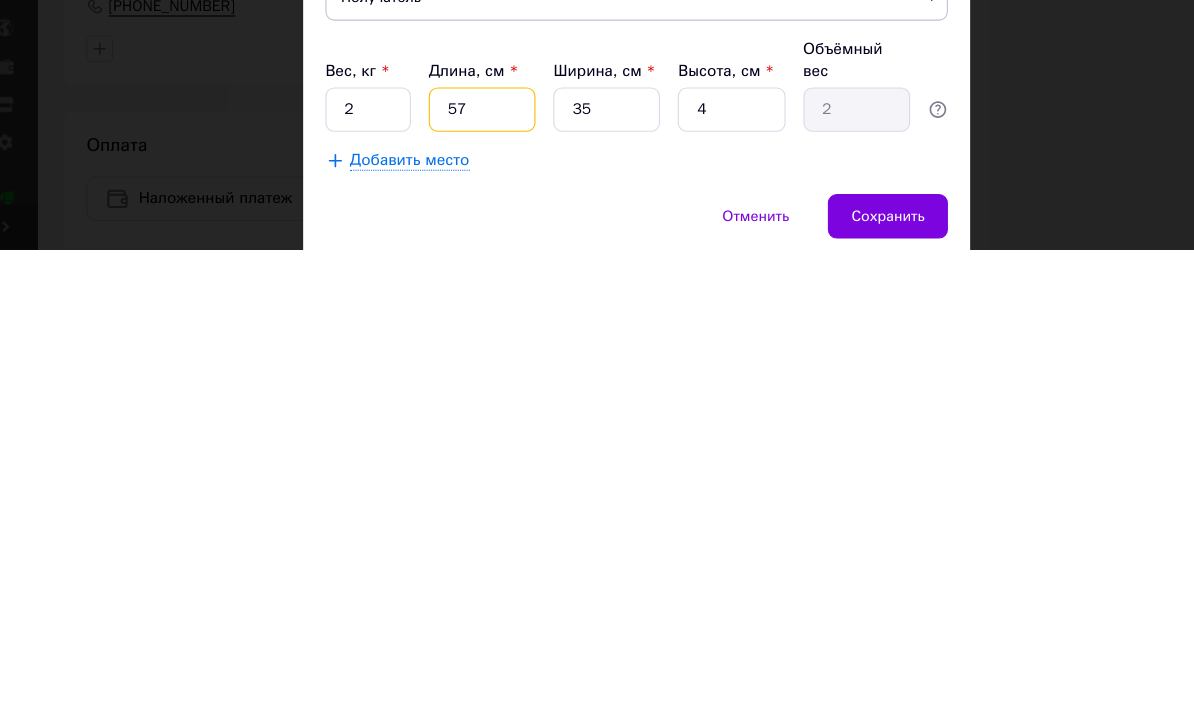 type on "5" 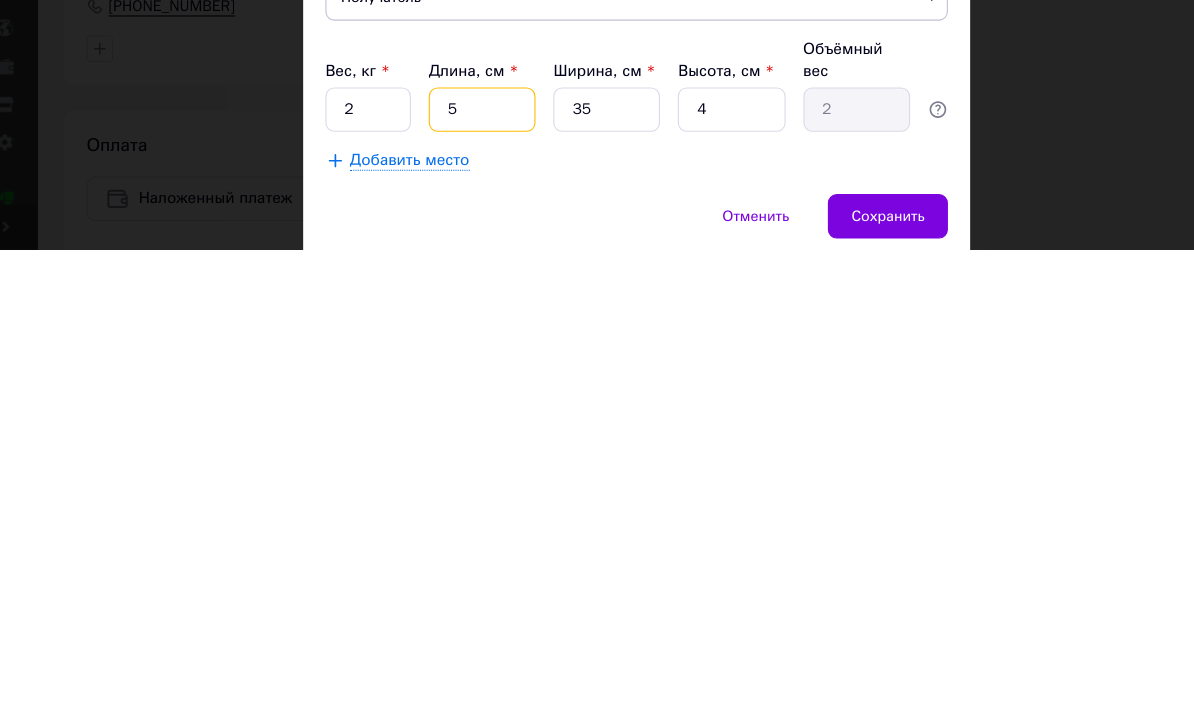 type on "0.18" 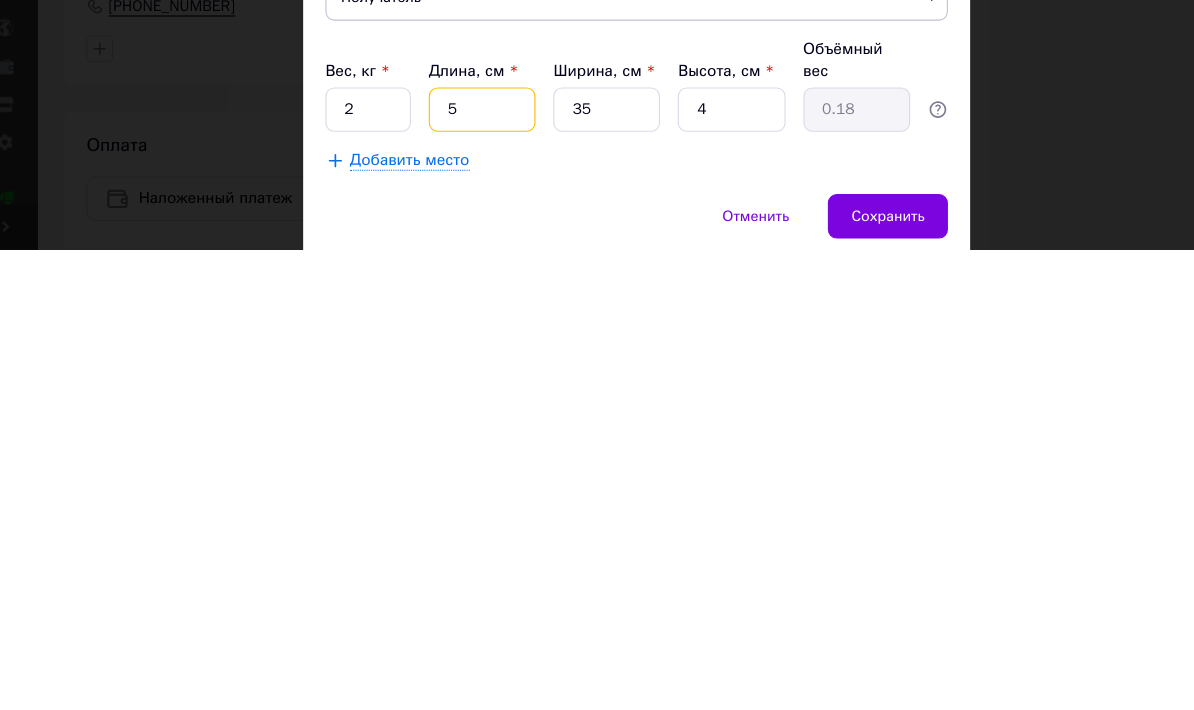 type on "59" 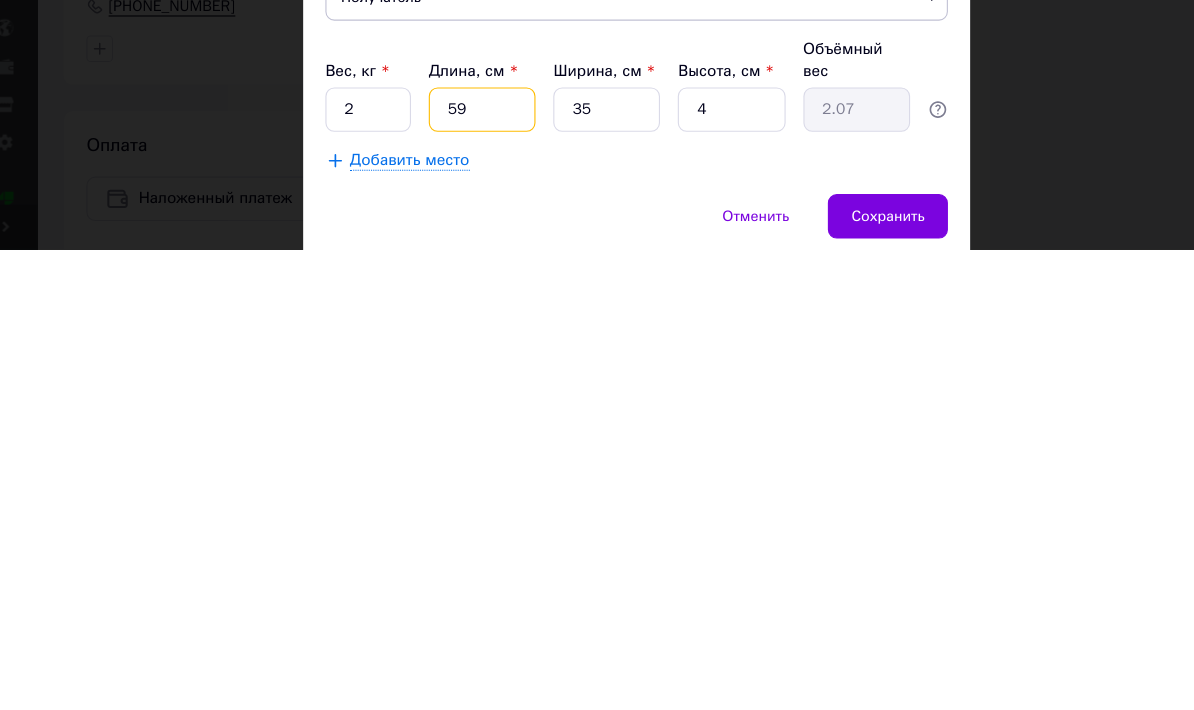 type on "59" 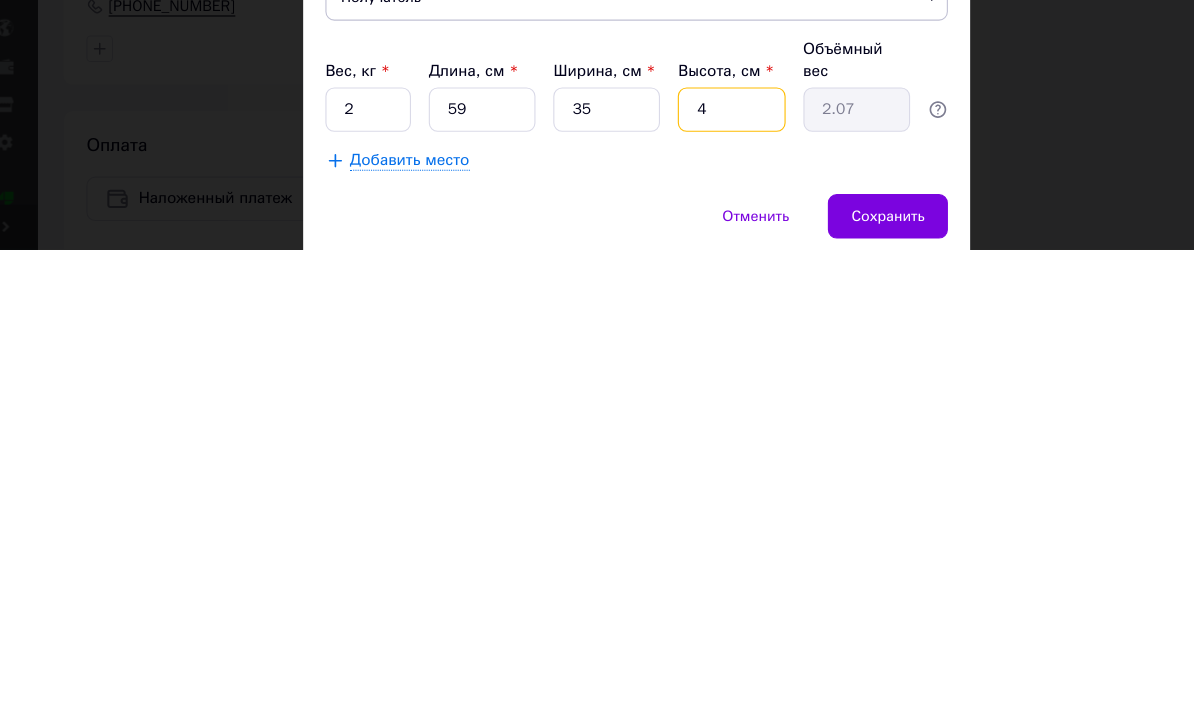 click on "4" at bounding box center [682, 585] 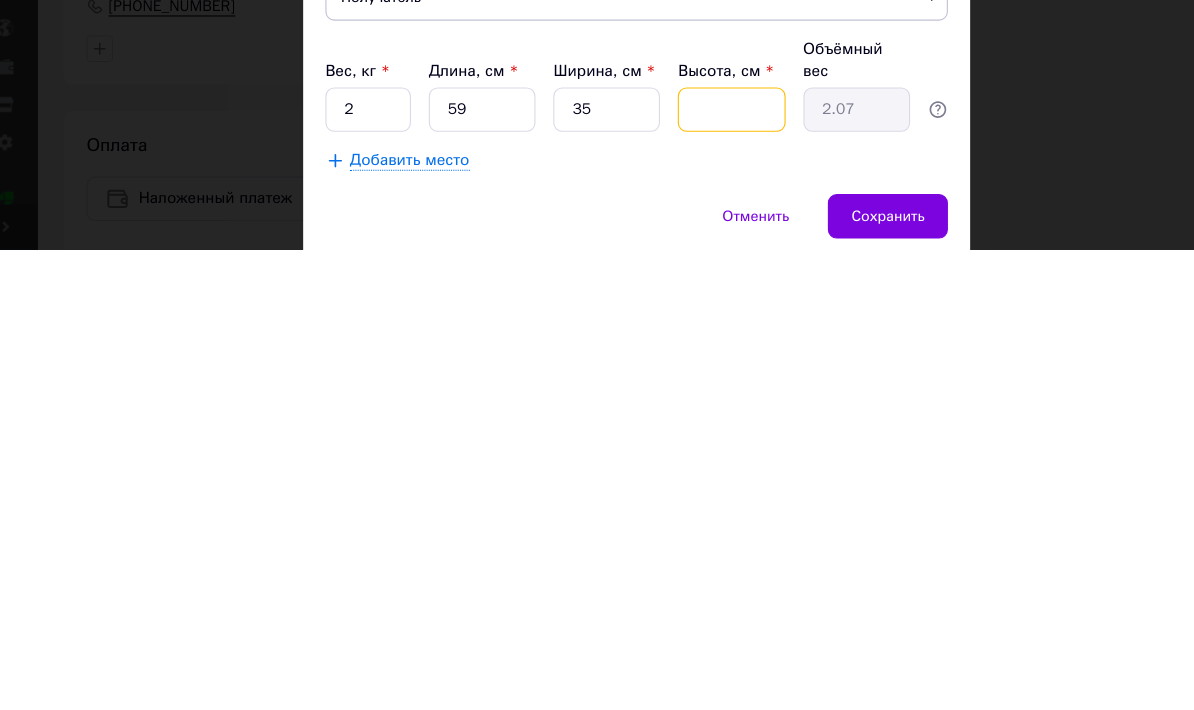 type 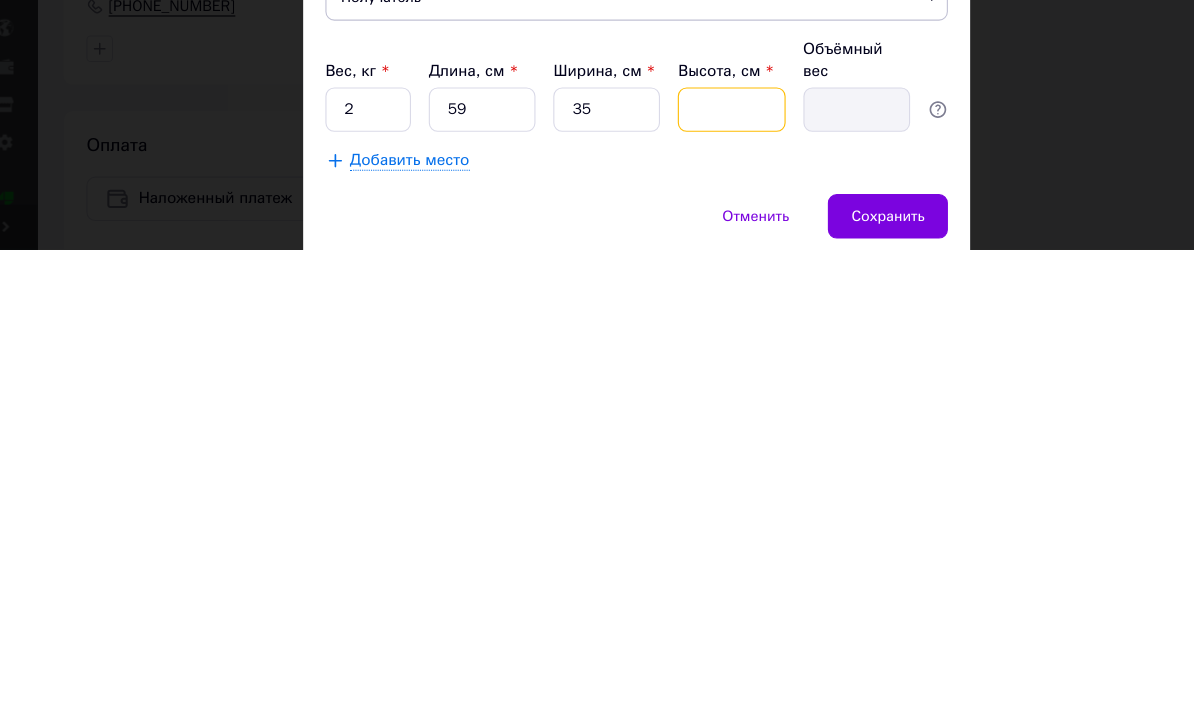 type on "5" 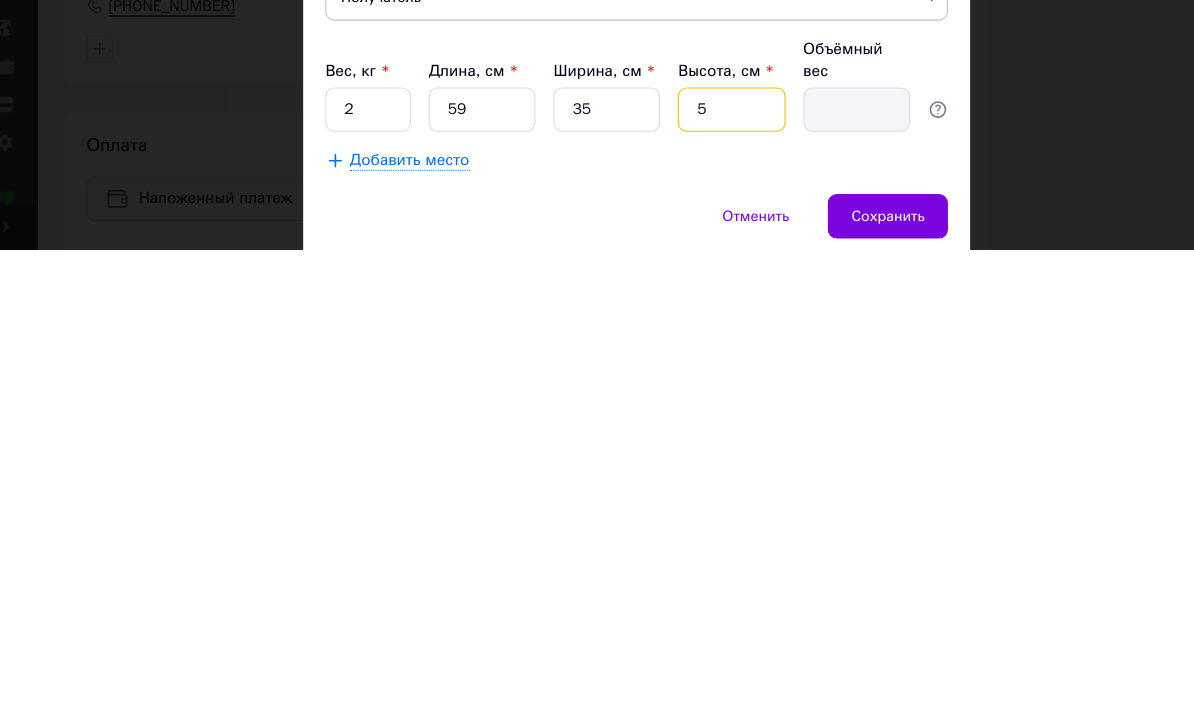 type on "2.58" 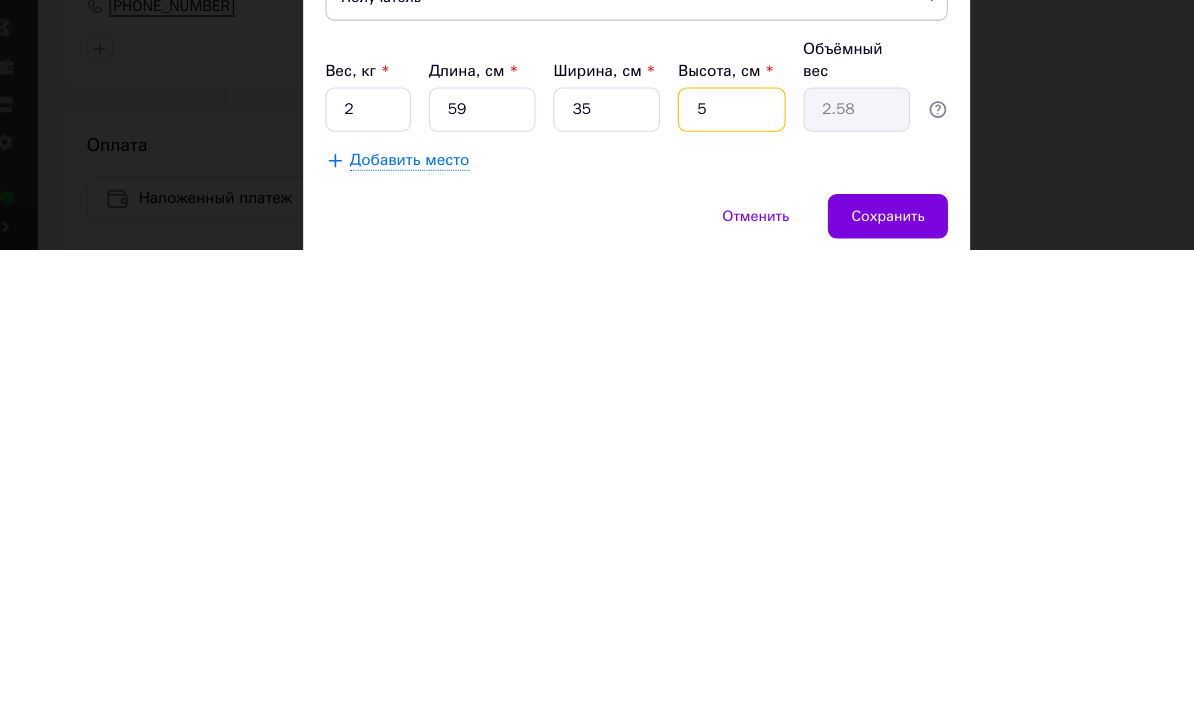 type on "5" 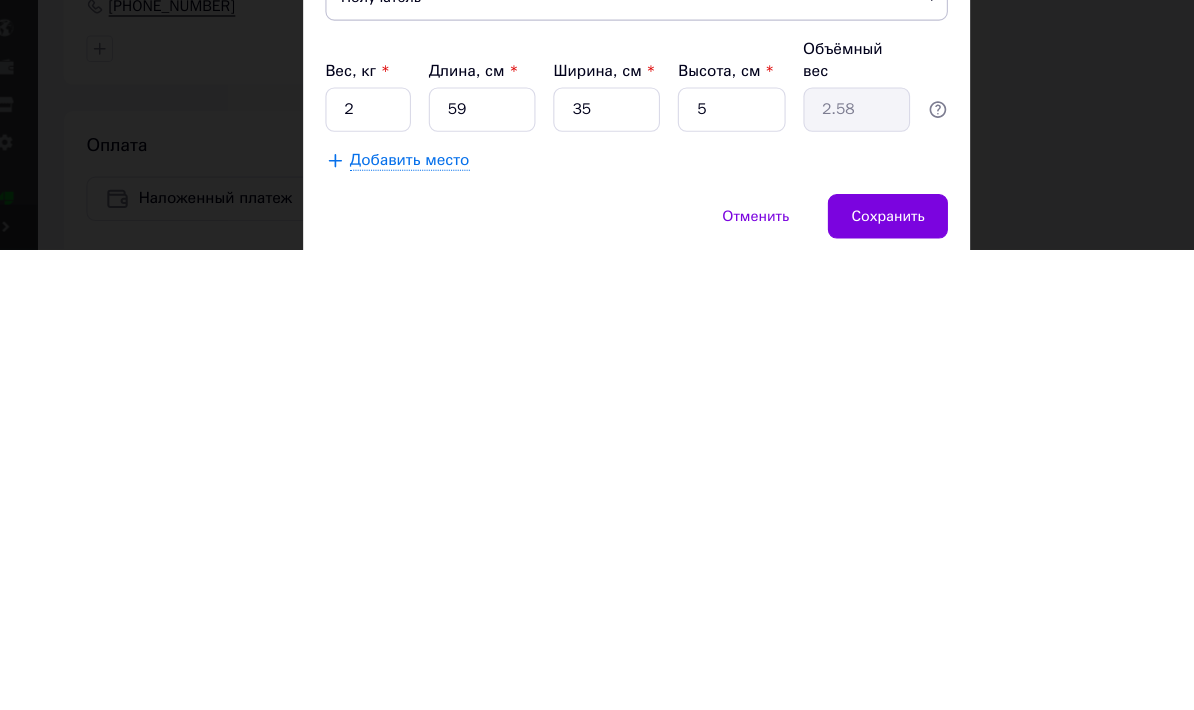 click on "Сохранить" at bounding box center (823, 681) 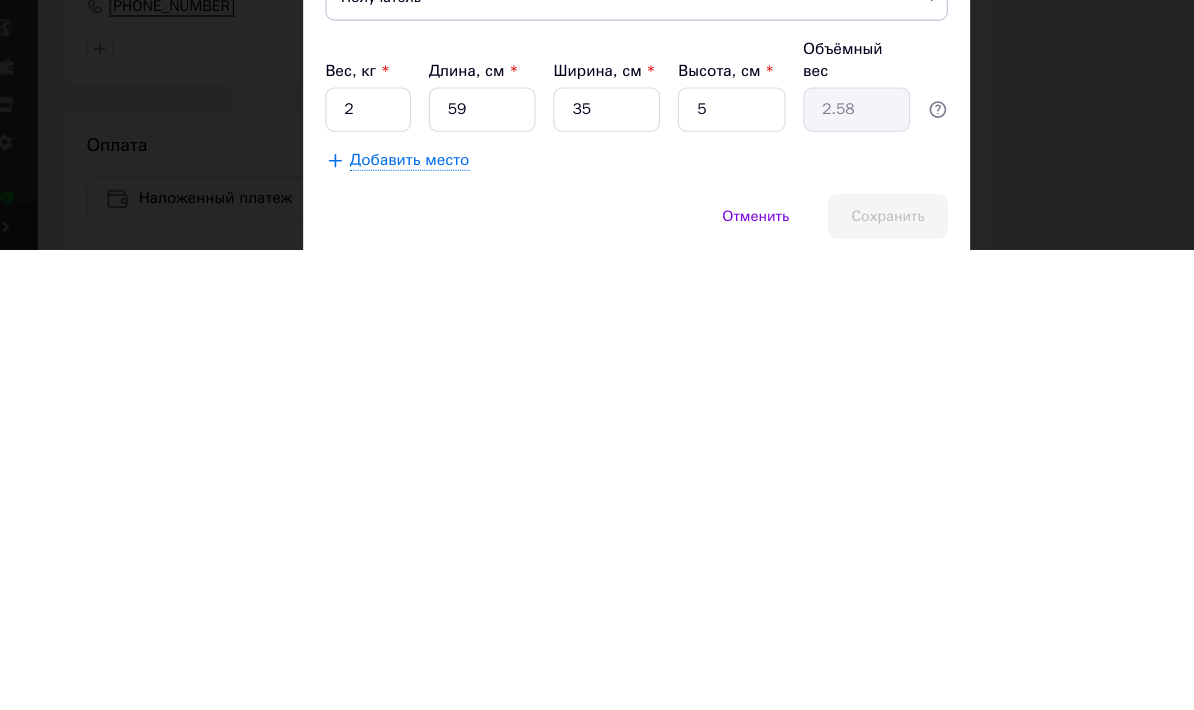 scroll, scrollTop: 1532, scrollLeft: 0, axis: vertical 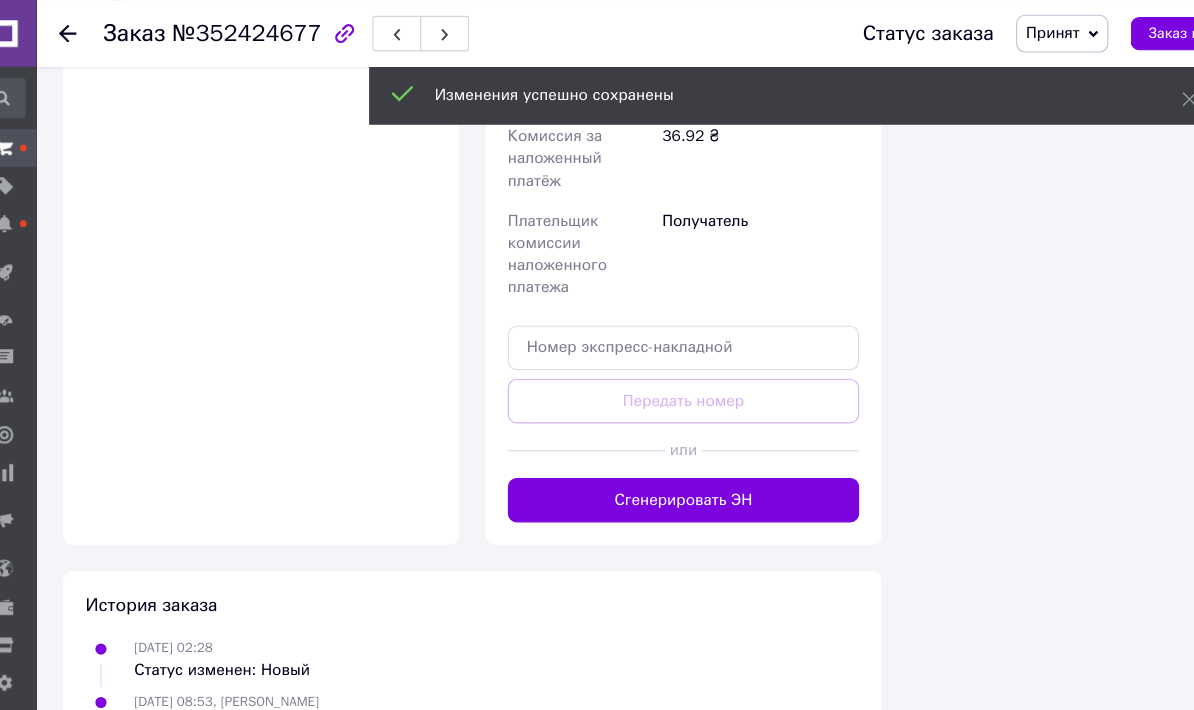 click on "Сгенерировать ЭН" at bounding box center [640, 450] 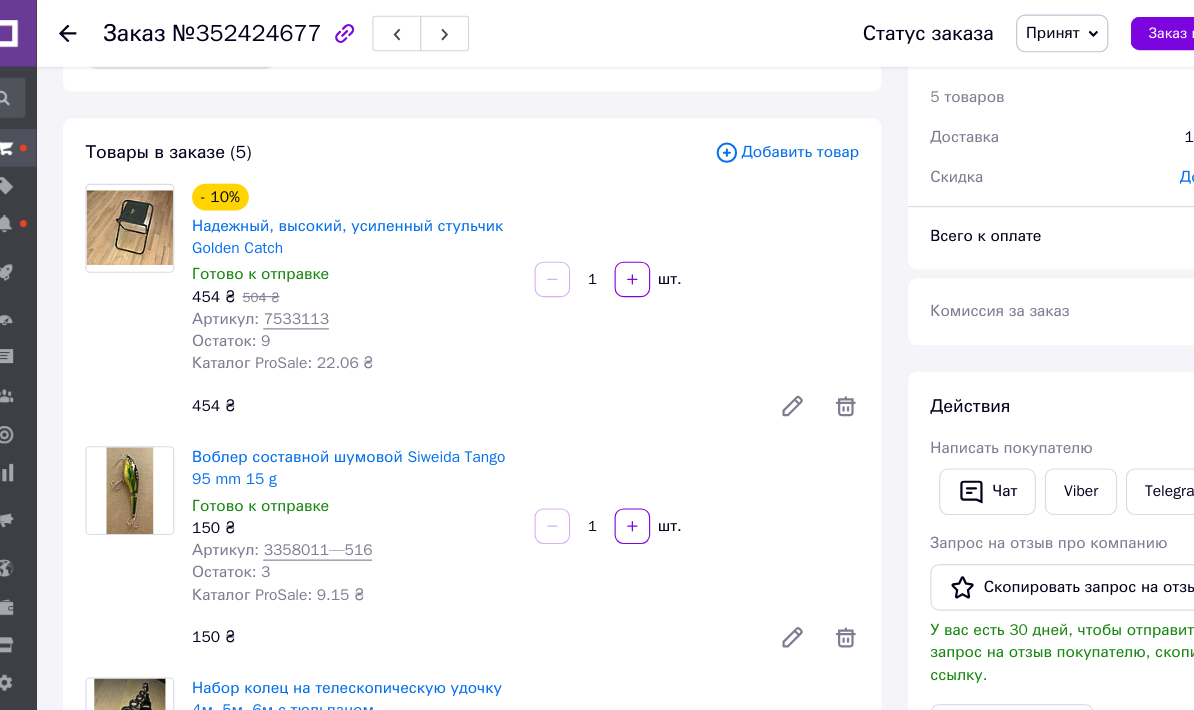 scroll, scrollTop: 0, scrollLeft: 0, axis: both 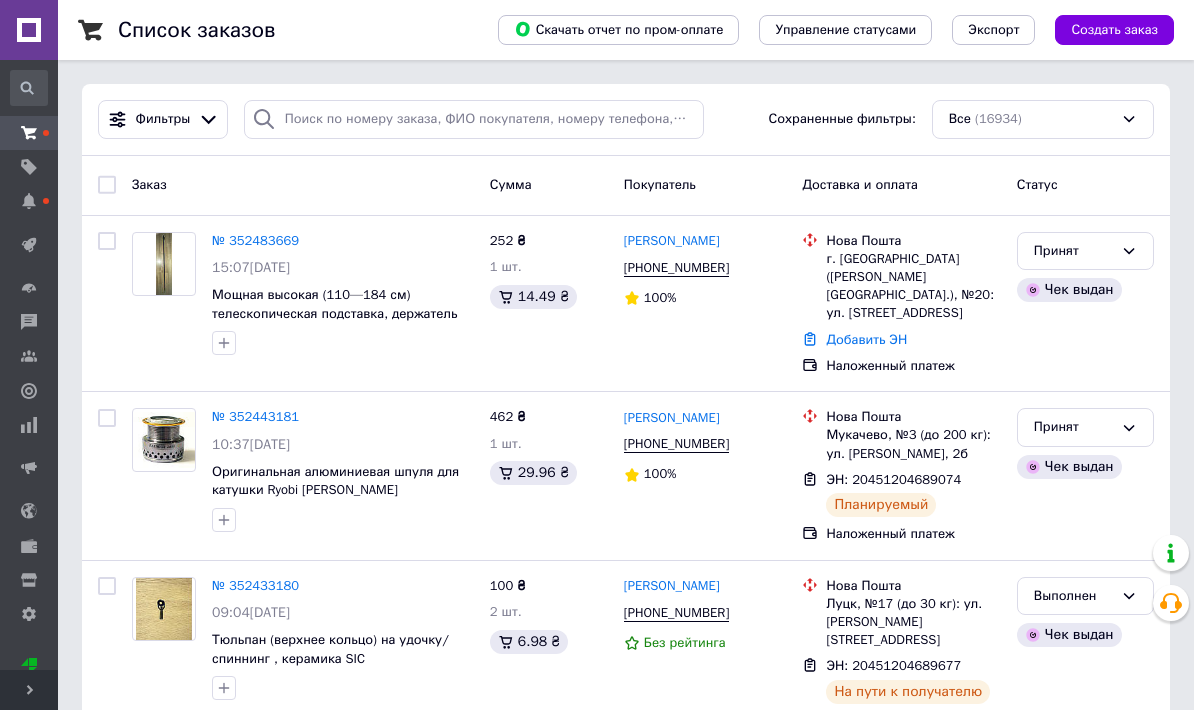 click on "№ 352483669" at bounding box center [255, 240] 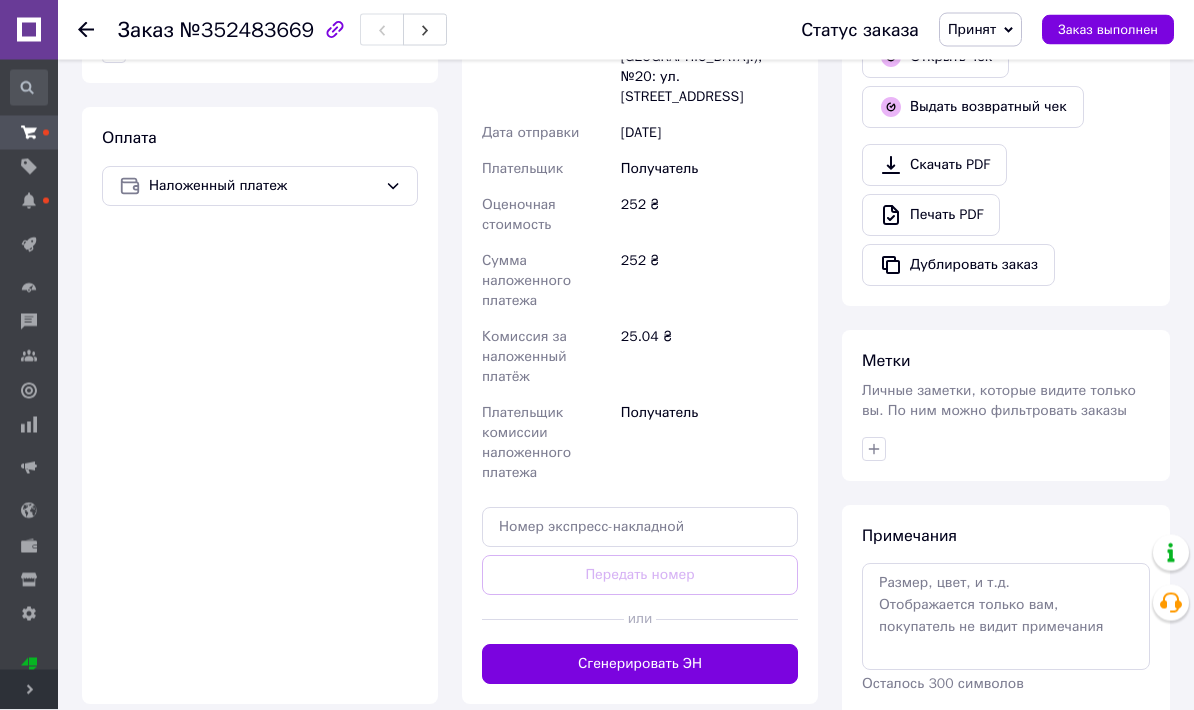 scroll, scrollTop: 663, scrollLeft: 0, axis: vertical 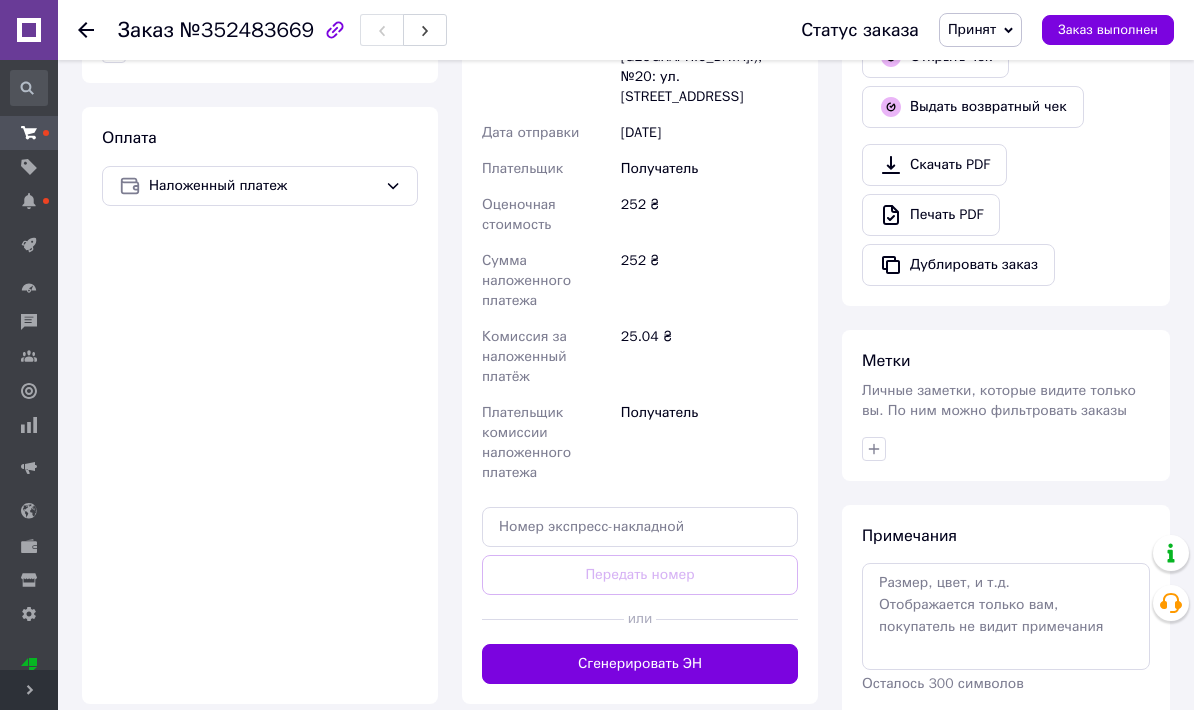 click on "Сгенерировать ЭН" at bounding box center (640, 664) 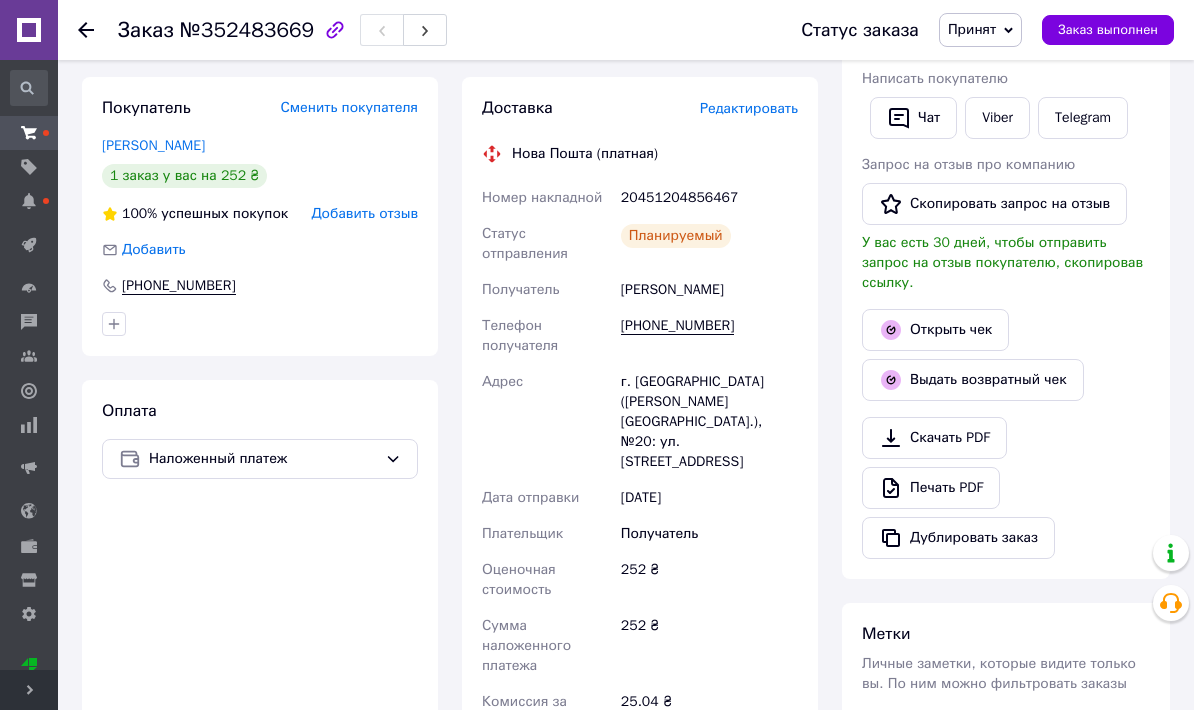 scroll, scrollTop: 389, scrollLeft: 0, axis: vertical 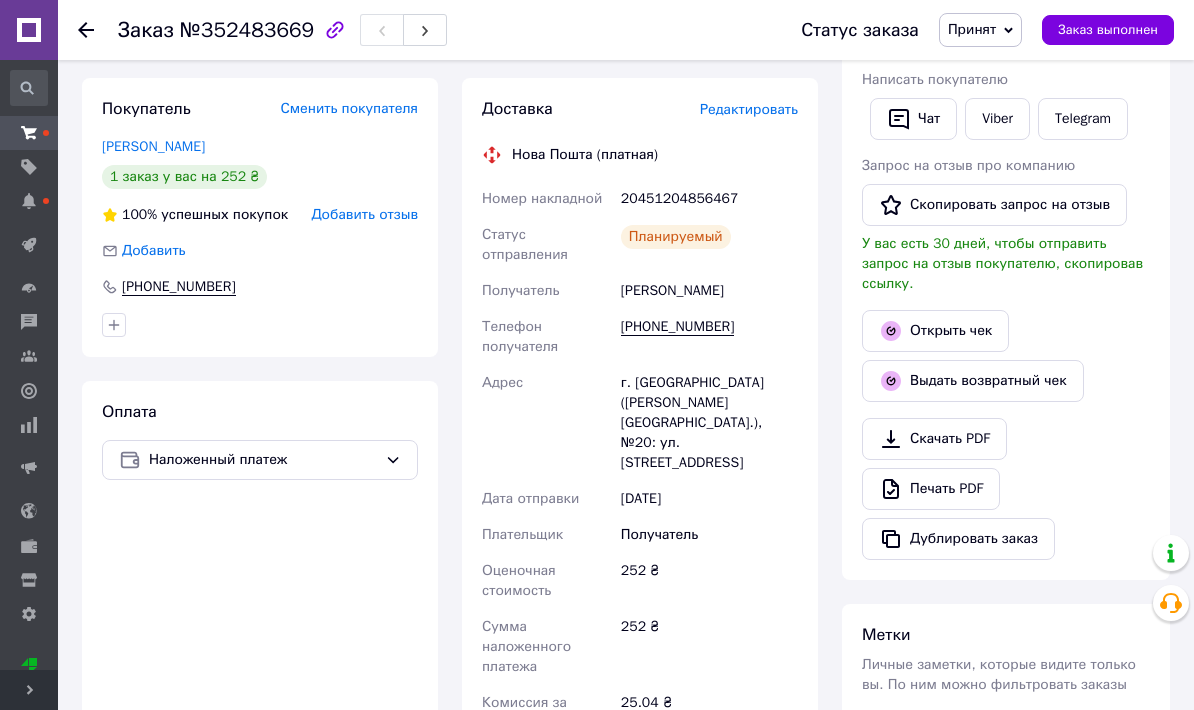 click 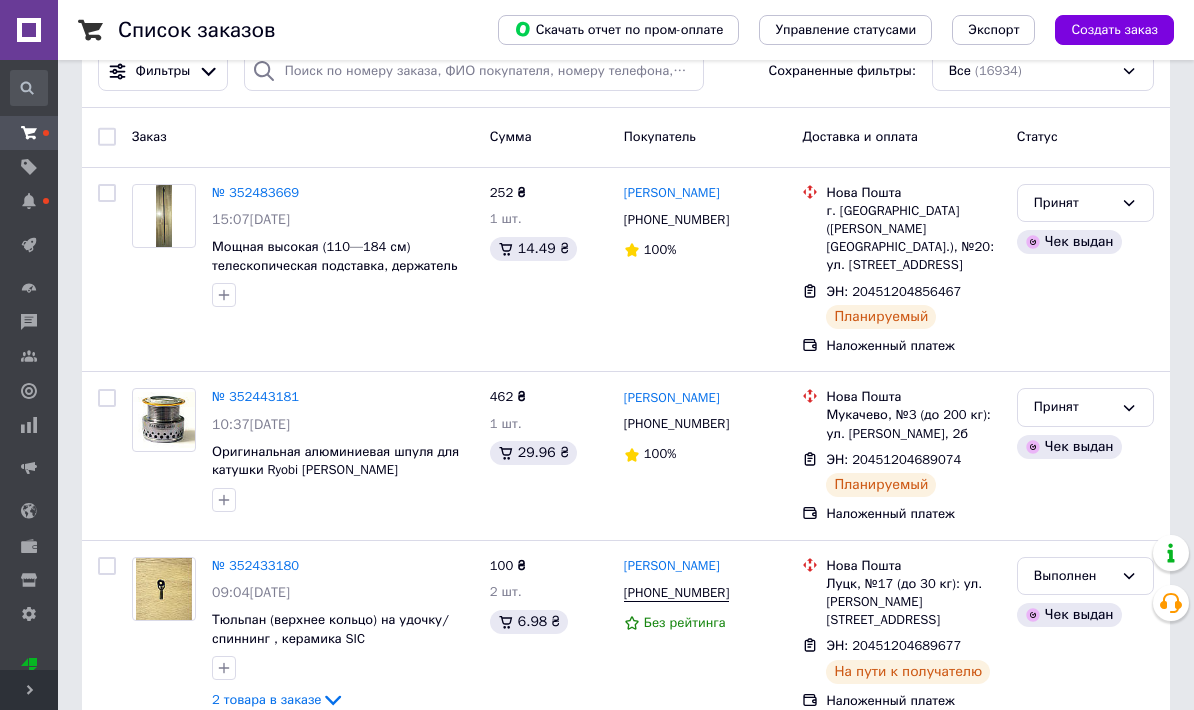 scroll, scrollTop: 0, scrollLeft: 0, axis: both 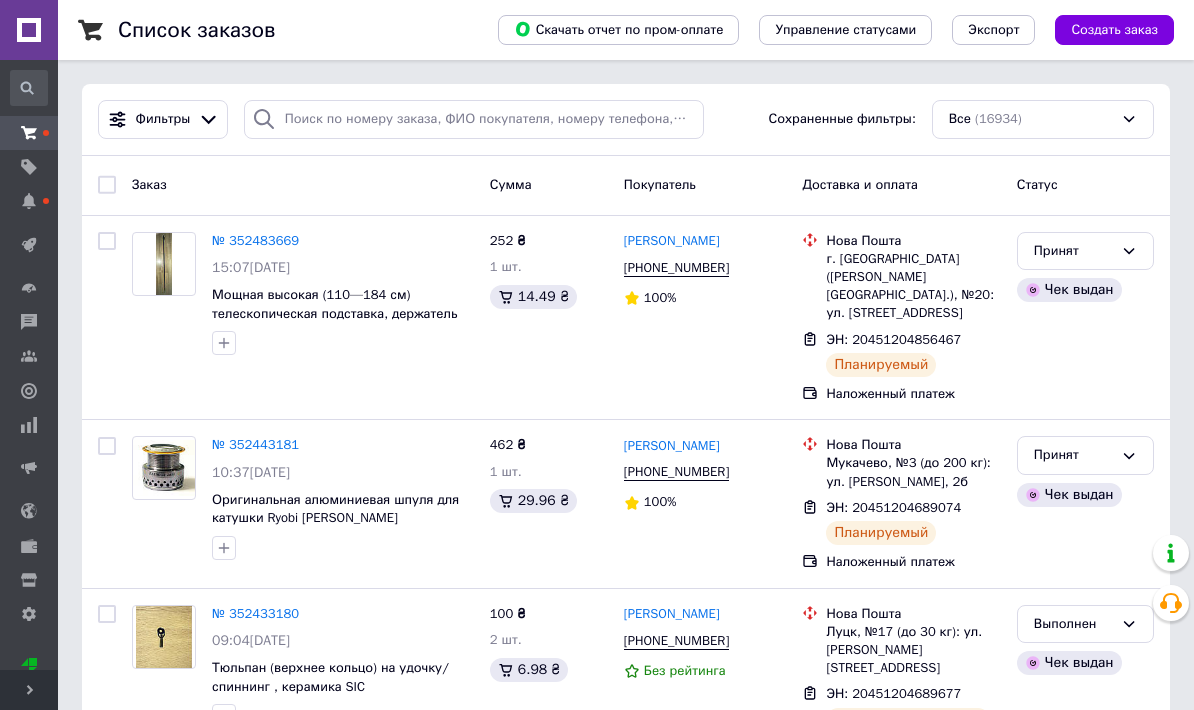 click on "Принят" at bounding box center [1073, 251] 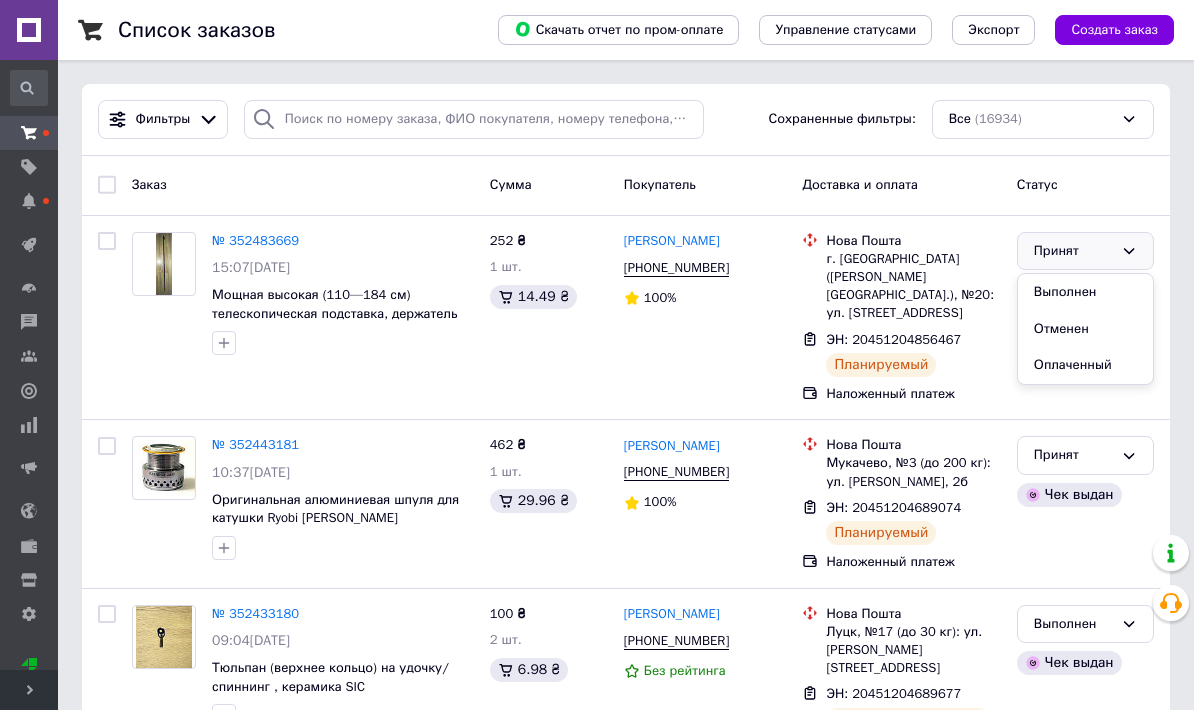 click on "Выполнен" at bounding box center (1085, 292) 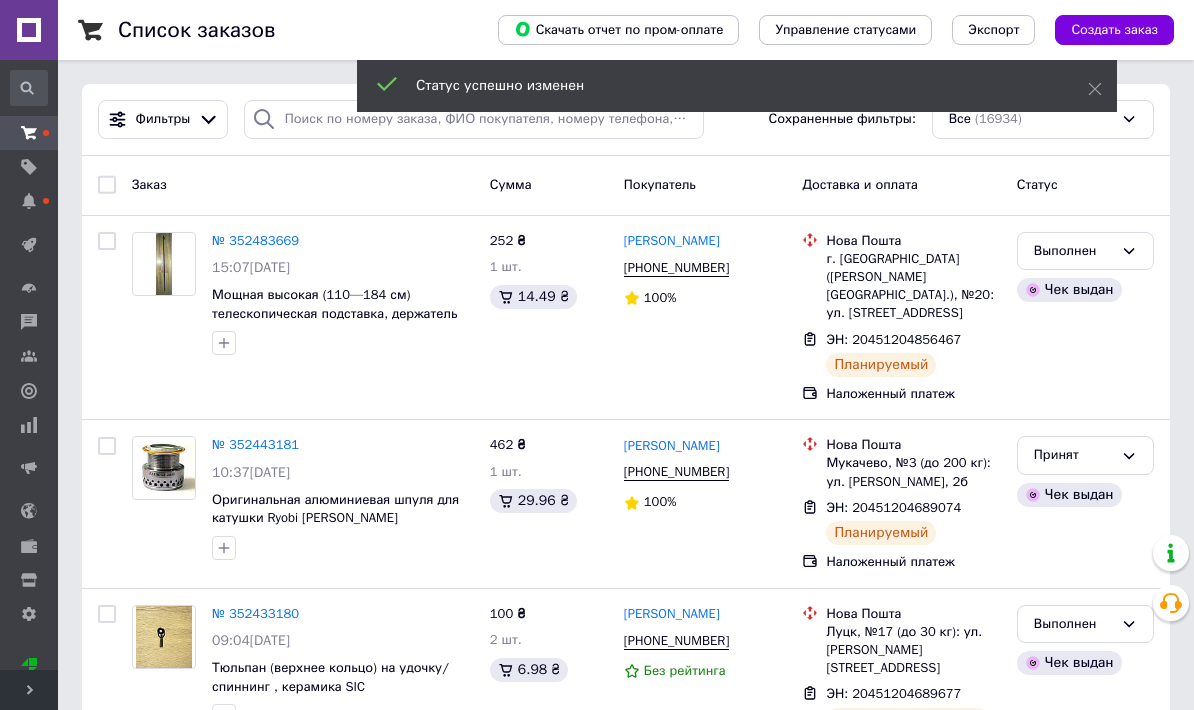 click on "Принят" at bounding box center (1073, 455) 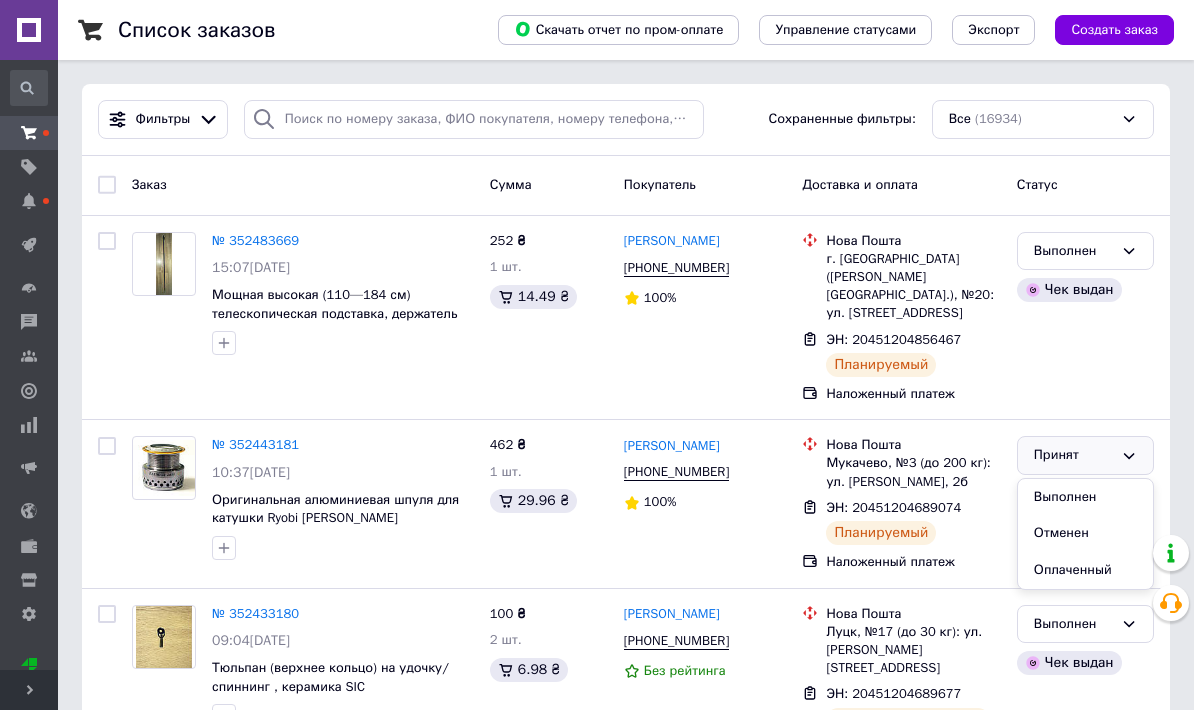 click on "Выполнен" at bounding box center (1085, 497) 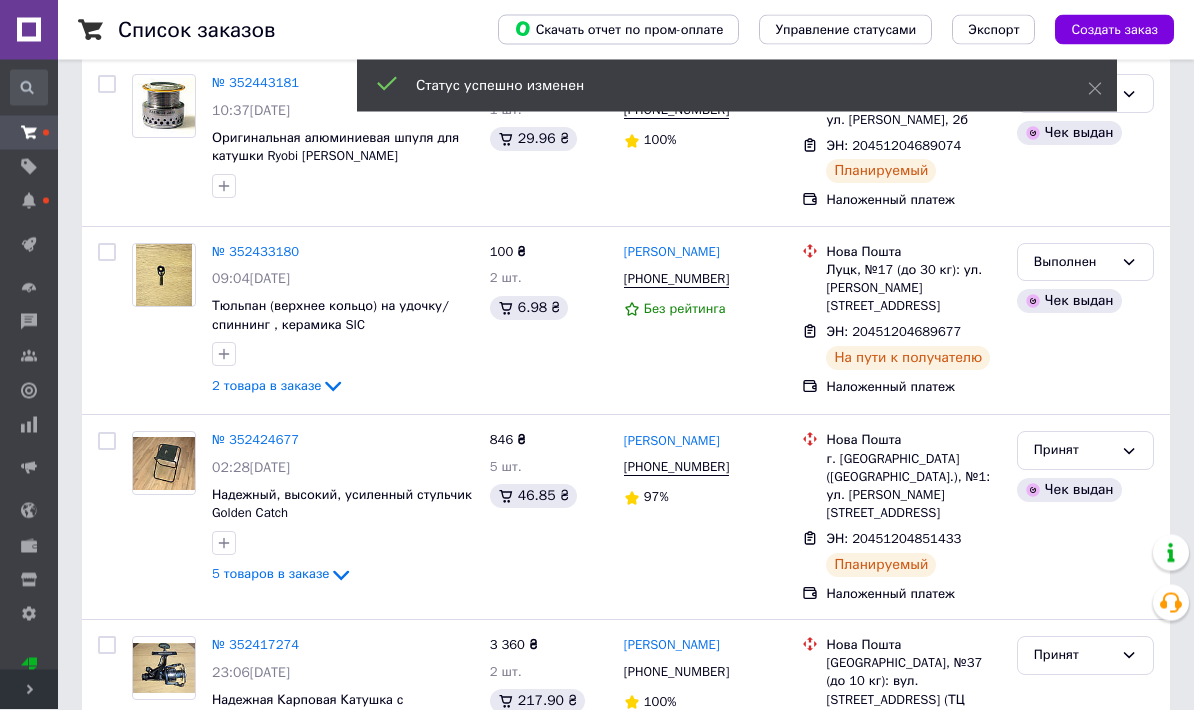scroll, scrollTop: 362, scrollLeft: 0, axis: vertical 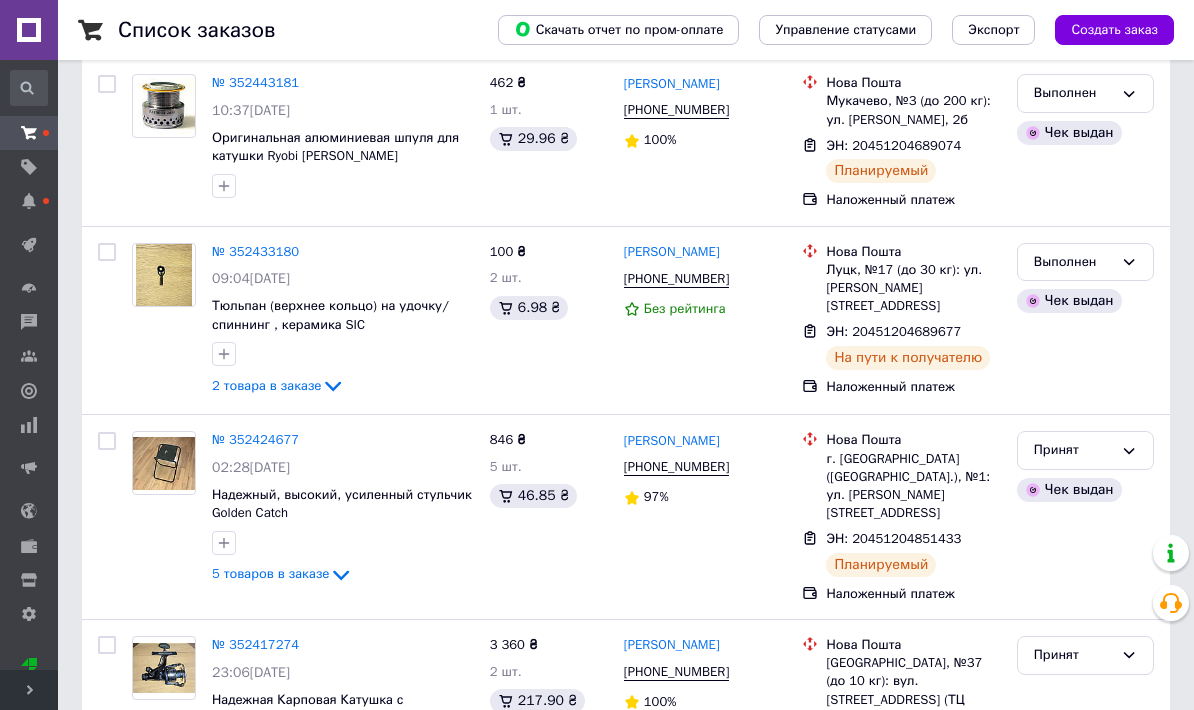 click on "Принят" at bounding box center [1073, 450] 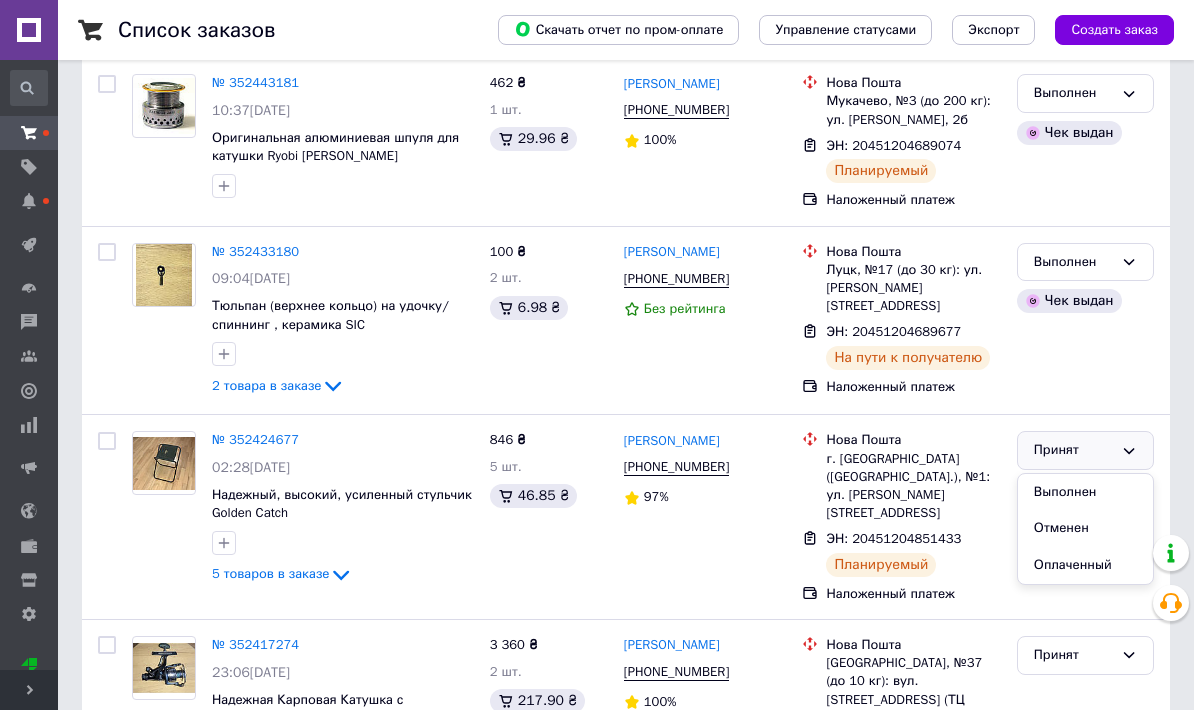 click on "Выполнен" at bounding box center (1085, 492) 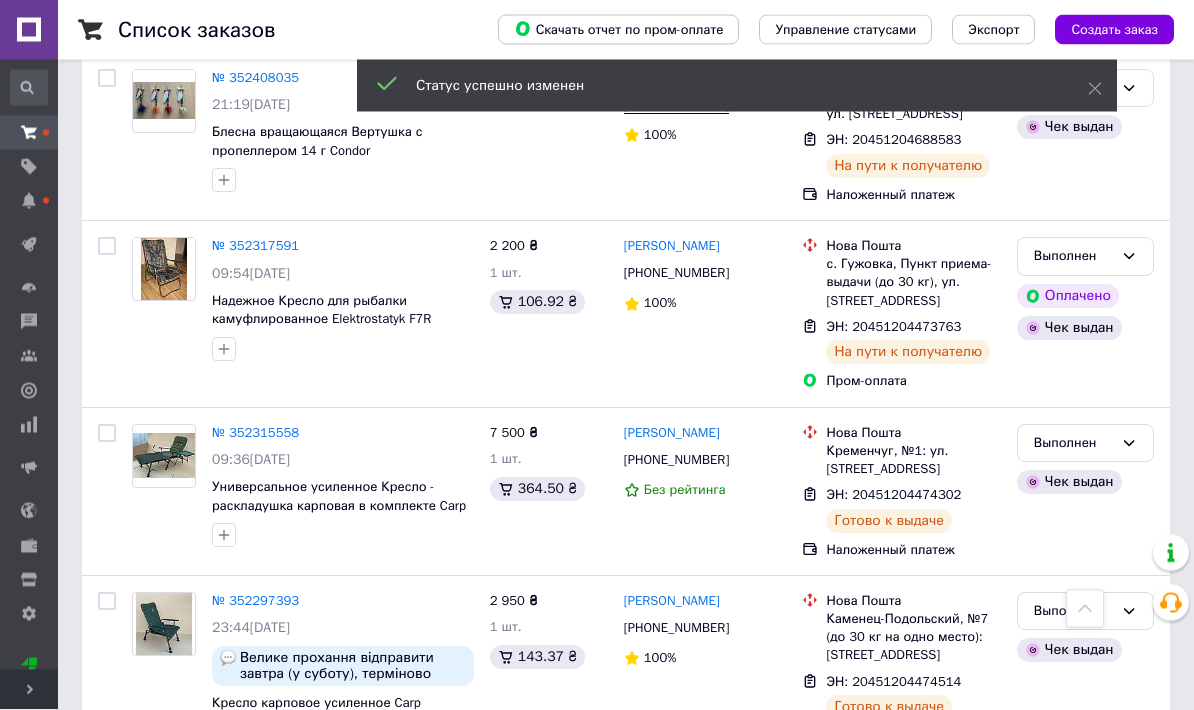 scroll, scrollTop: 1106, scrollLeft: 0, axis: vertical 